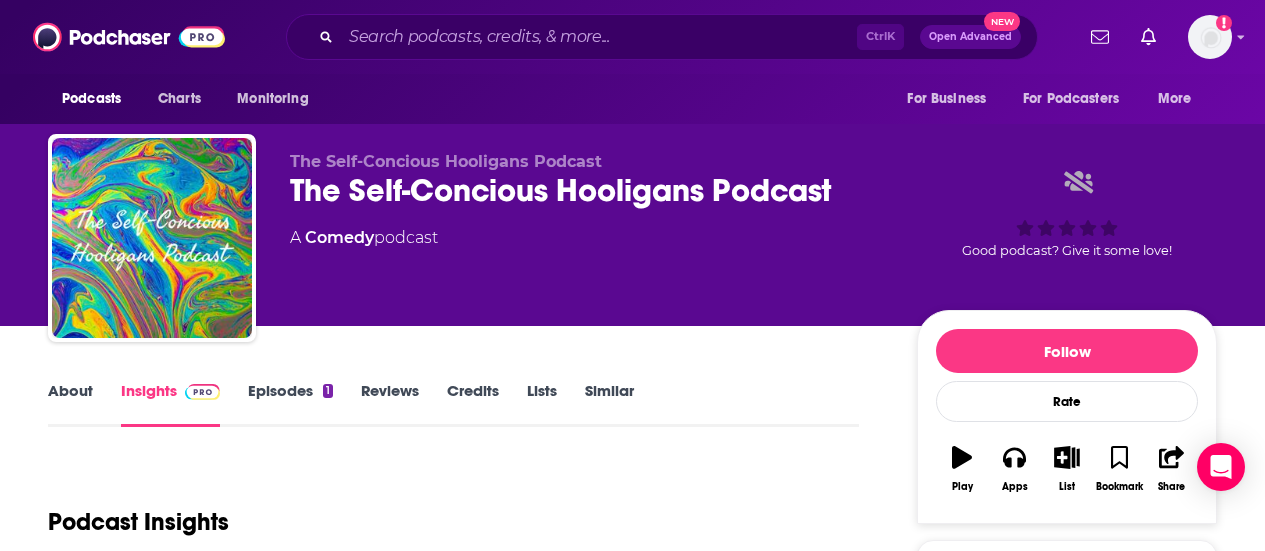 scroll, scrollTop: 0, scrollLeft: 0, axis: both 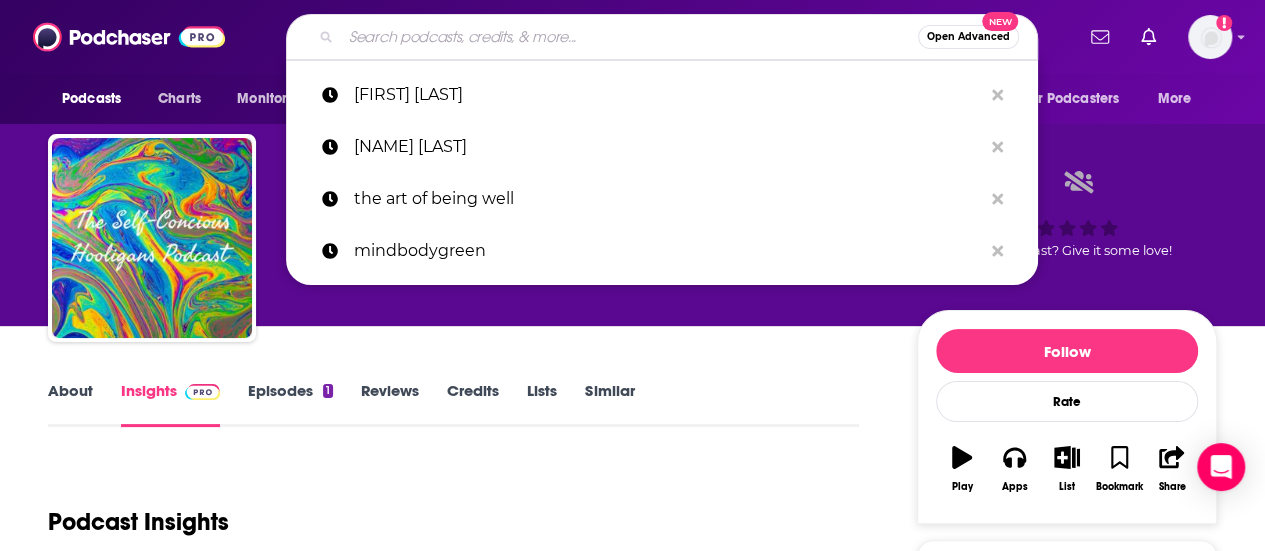 click at bounding box center [629, 37] 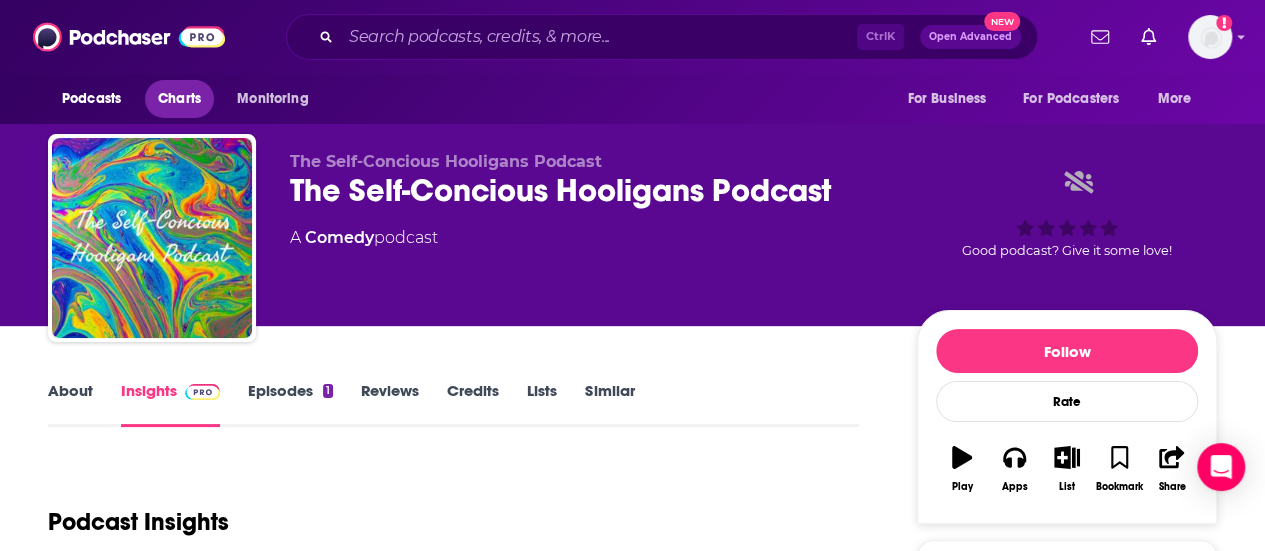 click on "Charts" at bounding box center (179, 99) 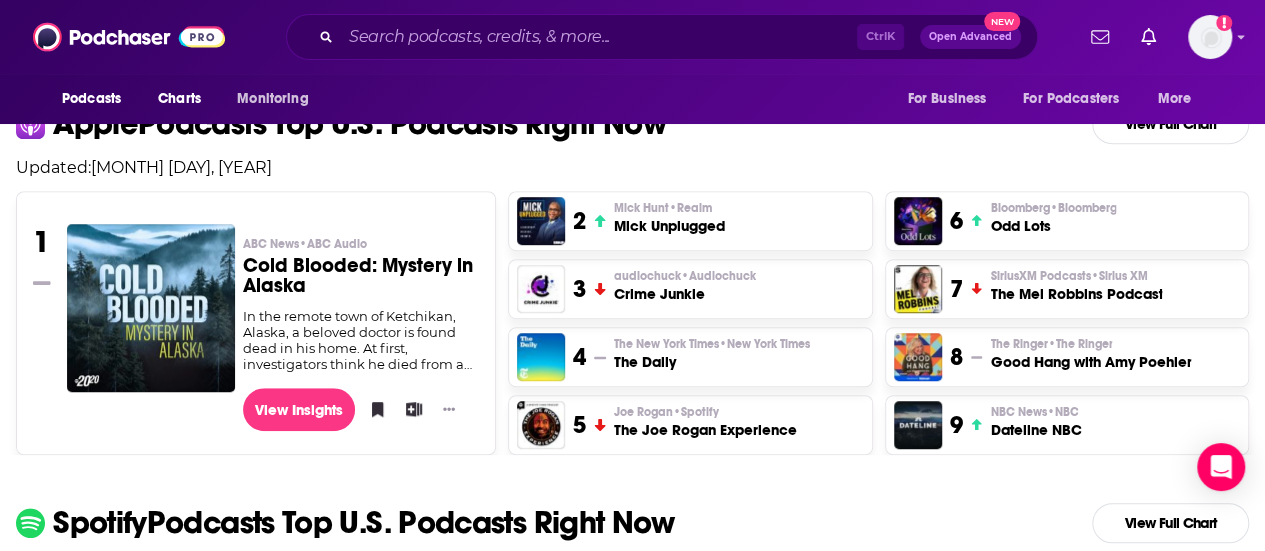 scroll, scrollTop: 600, scrollLeft: 0, axis: vertical 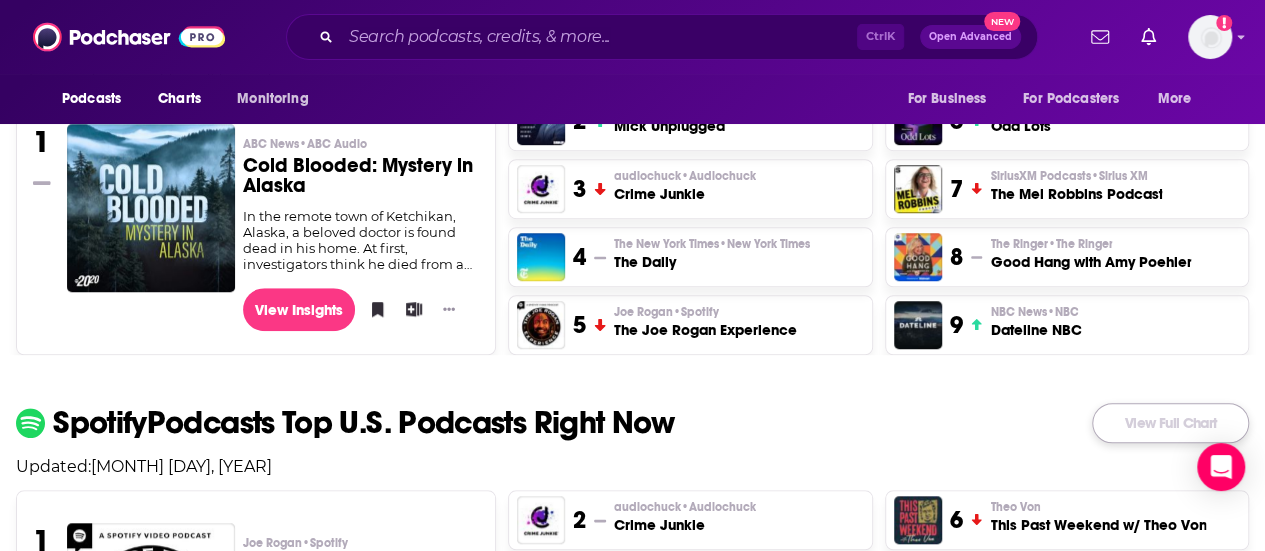 click on "View Full Chart" at bounding box center (1170, 423) 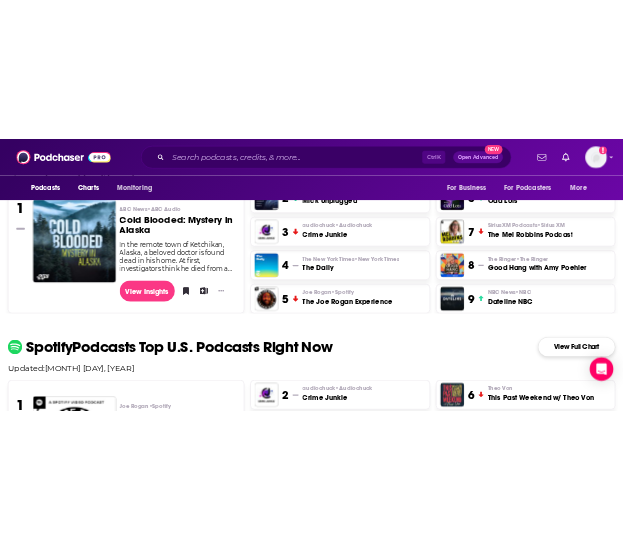 scroll, scrollTop: 0, scrollLeft: 0, axis: both 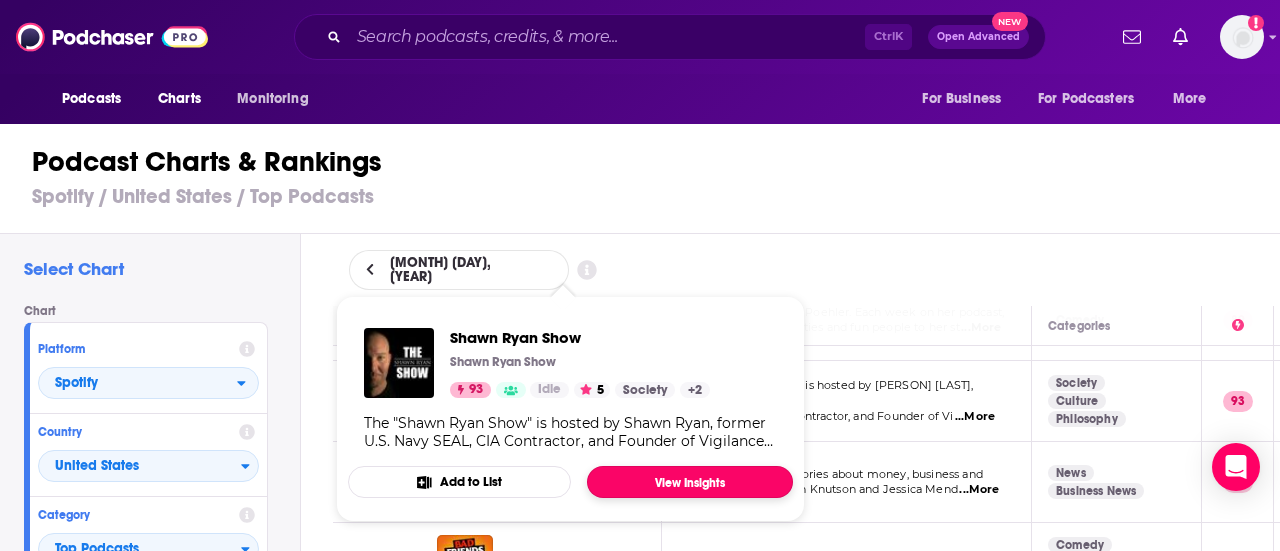 drag, startPoint x: 578, startPoint y: 396, endPoint x: 649, endPoint y: 481, distance: 110.751976 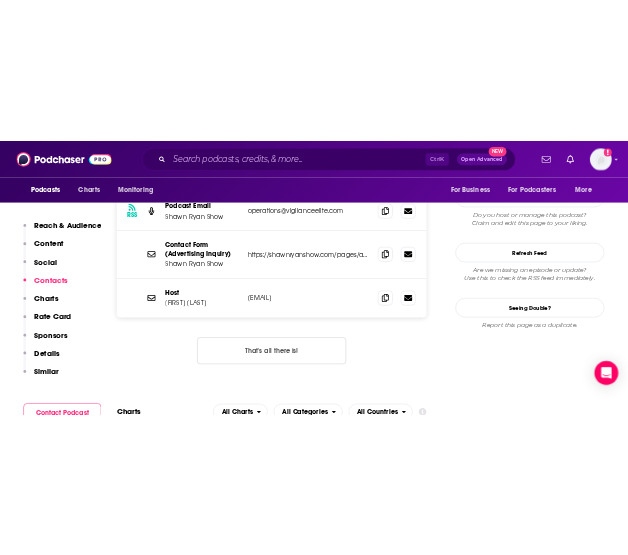scroll, scrollTop: 1900, scrollLeft: 0, axis: vertical 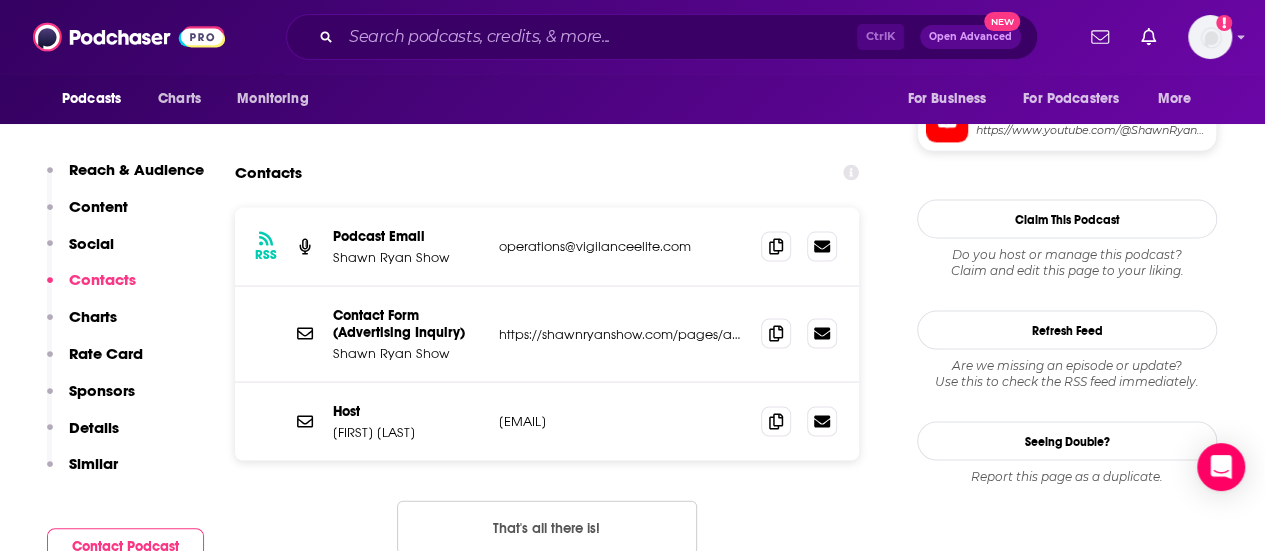 click on "RSS   Podcast Email Shawn Ryan Show operations@vigilanceelite.com operations@vigilanceelite.com" at bounding box center [547, 247] 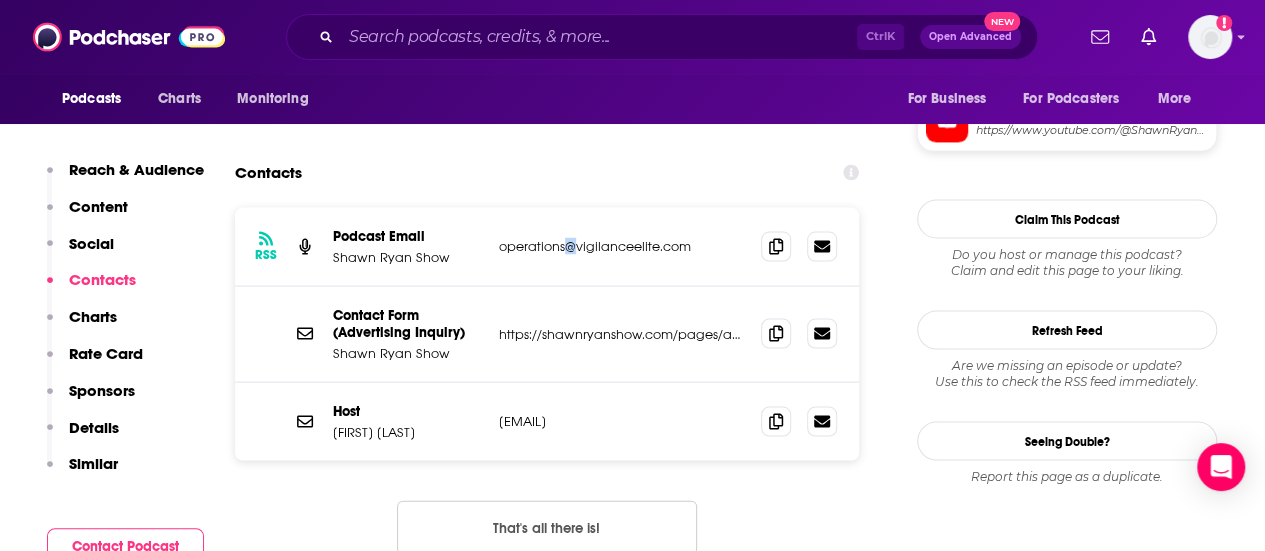 click on "RSS   Podcast Email Shawn Ryan Show operations@vigilanceelite.com operations@vigilanceelite.com" at bounding box center [547, 247] 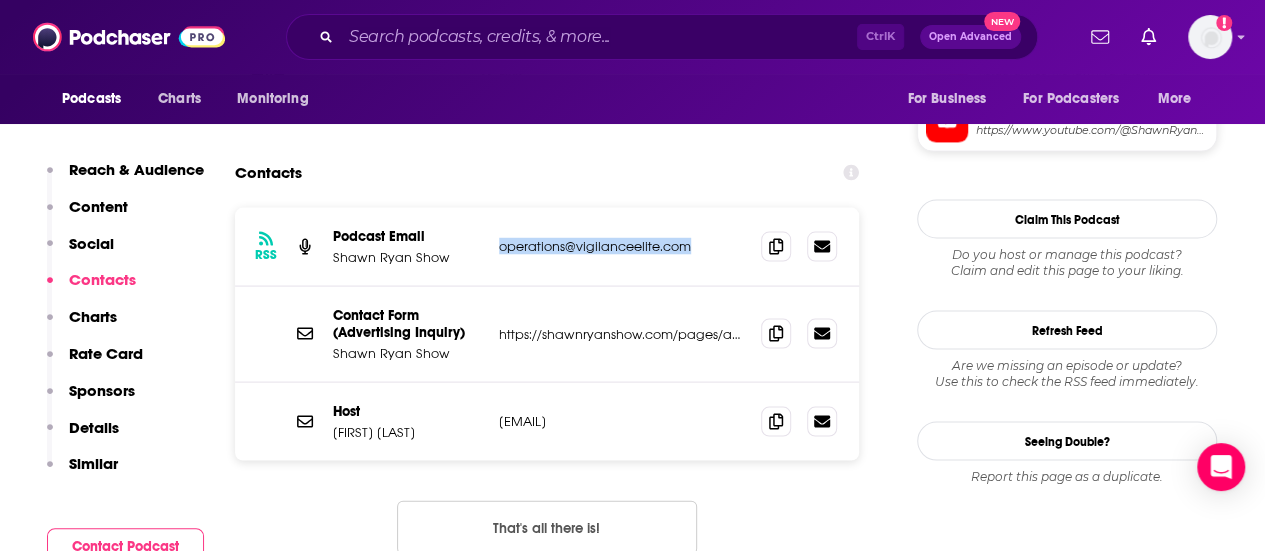 click on "RSS   Podcast Email Shawn Ryan Show operations@vigilanceelite.com operations@vigilanceelite.com" at bounding box center (547, 247) 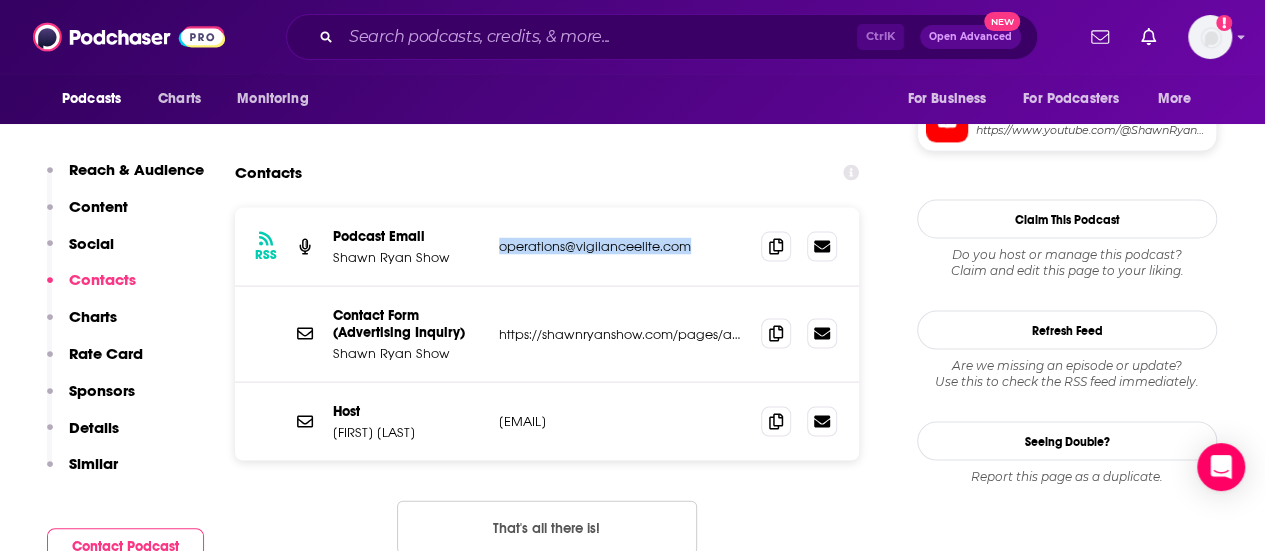 copy on "operations@vigilanceelite.com operations@vigilanceelite.com" 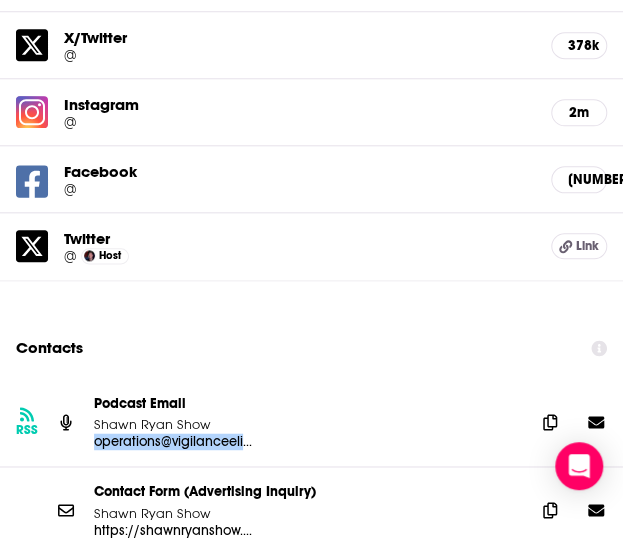 scroll, scrollTop: 2700, scrollLeft: 0, axis: vertical 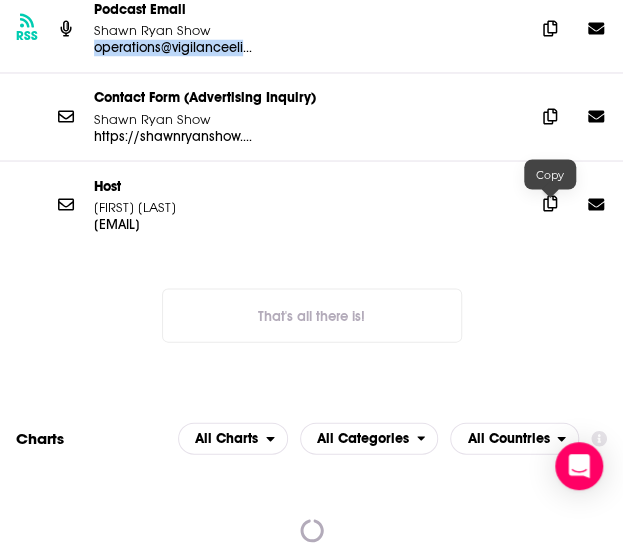 click 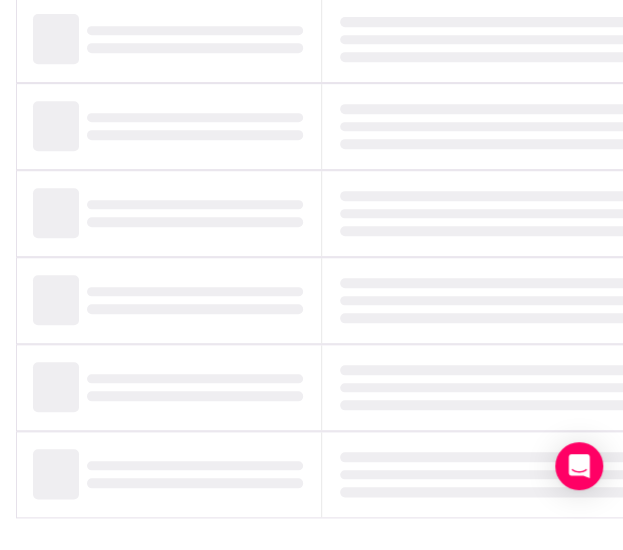 scroll, scrollTop: 0, scrollLeft: 0, axis: both 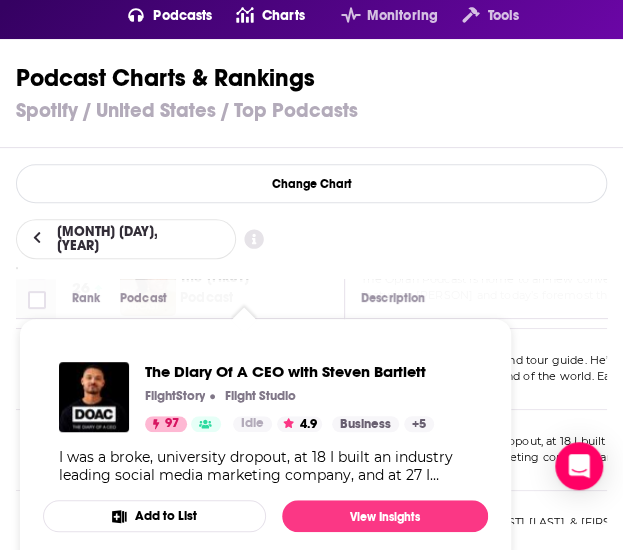 drag, startPoint x: 424, startPoint y: 513, endPoint x: 523, endPoint y: 219, distance: 310.2209 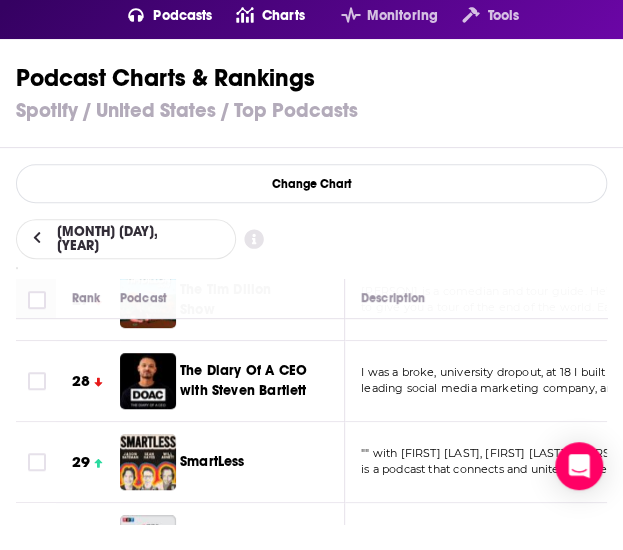 scroll, scrollTop: 2200, scrollLeft: 0, axis: vertical 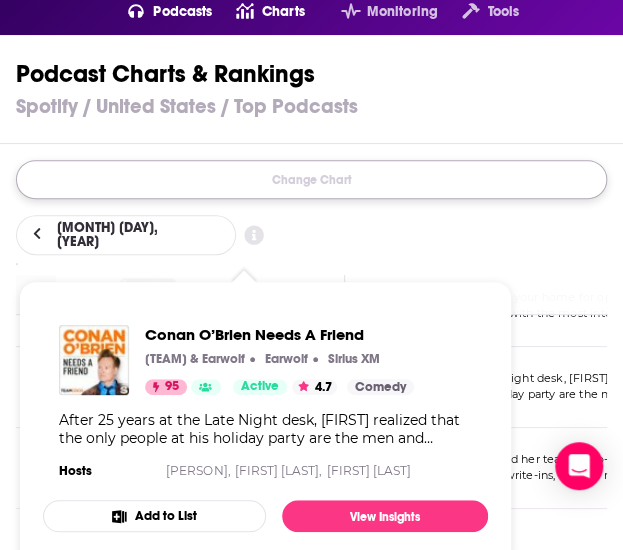 drag, startPoint x: 253, startPoint y: 367, endPoint x: 413, endPoint y: 178, distance: 247.63077 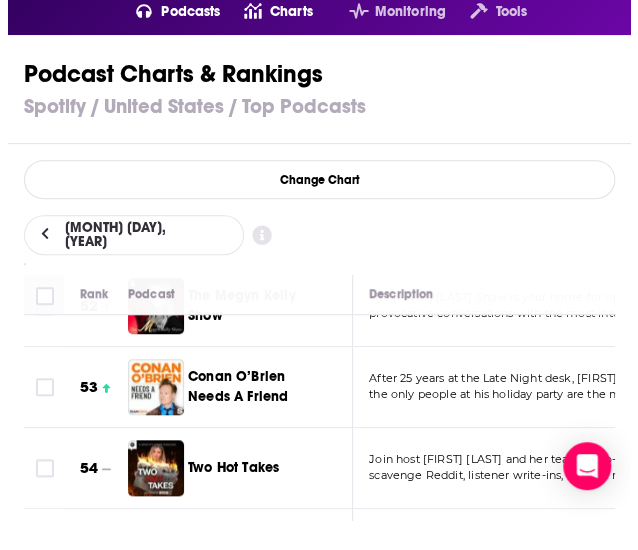 scroll, scrollTop: 0, scrollLeft: 0, axis: both 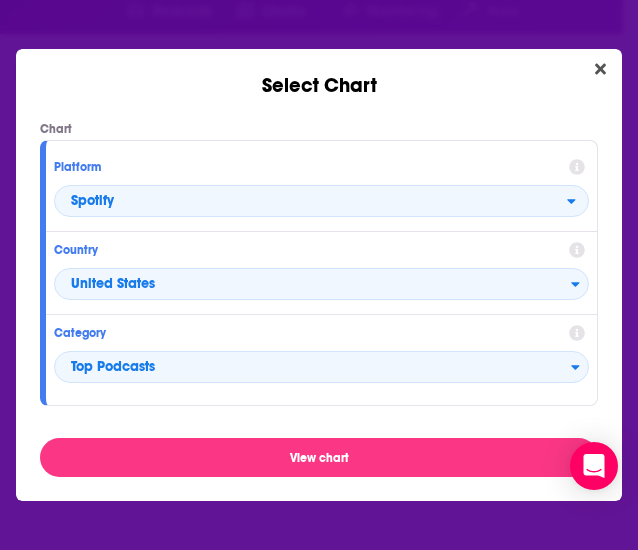 drag, startPoint x: 234, startPoint y: 378, endPoint x: 150, endPoint y: 23, distance: 364.80267 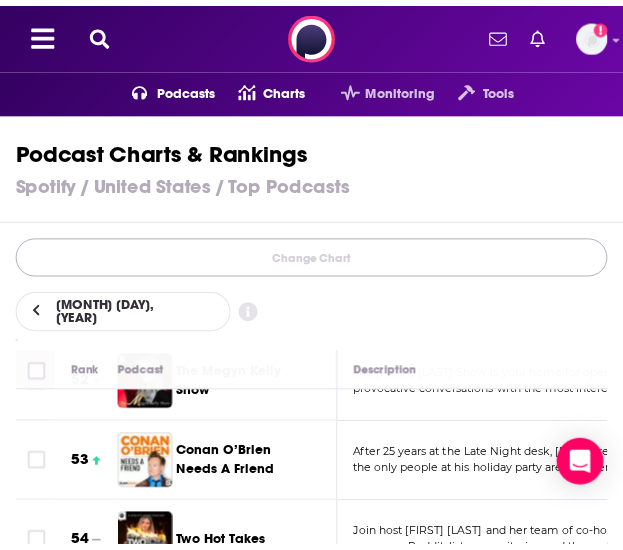 scroll, scrollTop: 78, scrollLeft: 0, axis: vertical 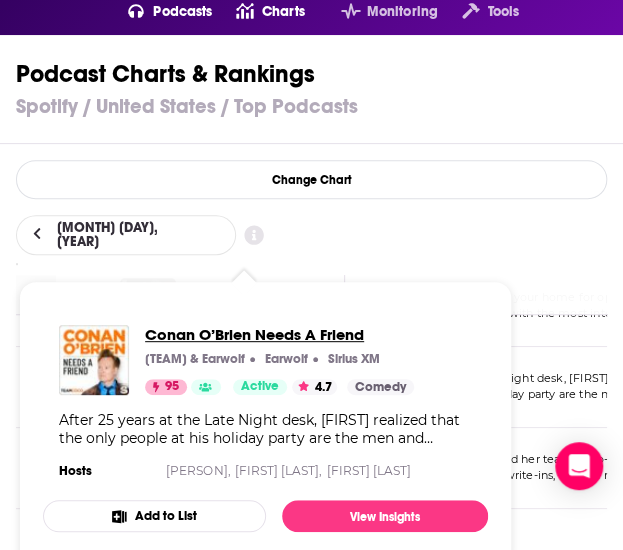 drag, startPoint x: 244, startPoint y: 355, endPoint x: 302, endPoint y: 327, distance: 64.40497 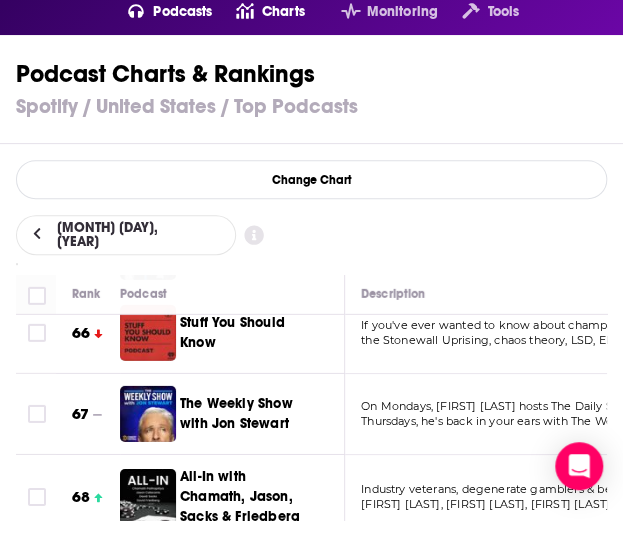 scroll, scrollTop: 5300, scrollLeft: 0, axis: vertical 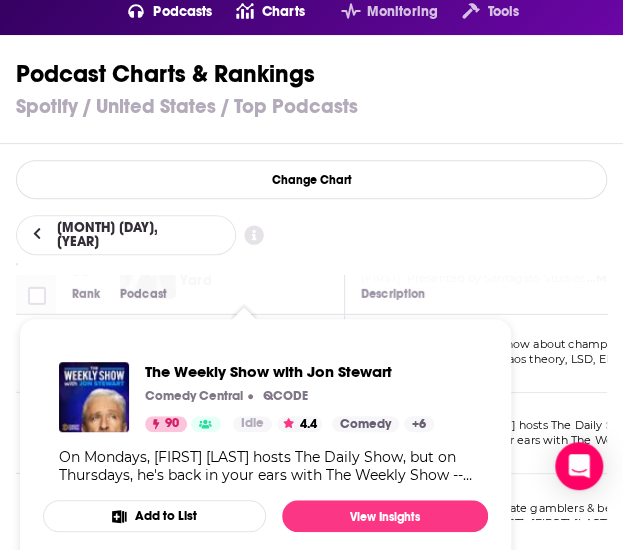 click on "On Mondays, Jon Stewart hosts The Daily Show, but on Thursdays, he's back in your ears with The Weekly   ...More" at bounding box center [530, 433] 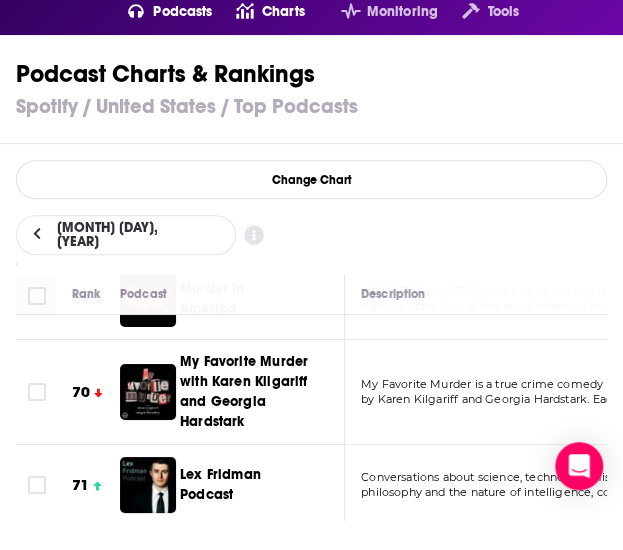 scroll, scrollTop: 5700, scrollLeft: 0, axis: vertical 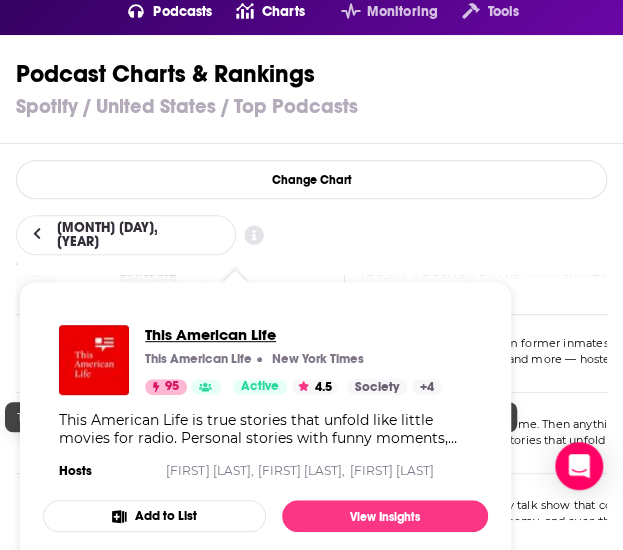drag, startPoint x: 238, startPoint y: 385, endPoint x: 184, endPoint y: 332, distance: 75.66373 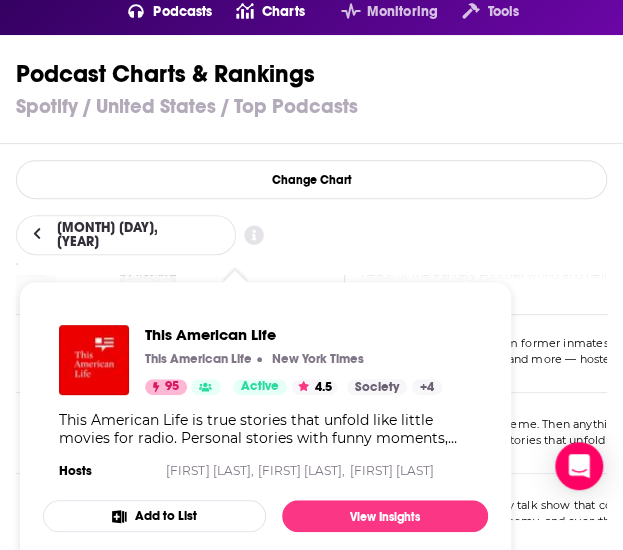 click on "Each week we choose a theme. Then anything can happen." at bounding box center [529, 425] 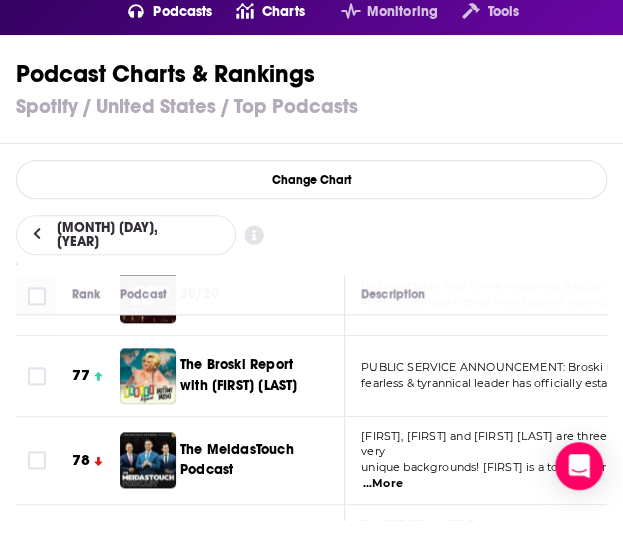 scroll, scrollTop: 6300, scrollLeft: 0, axis: vertical 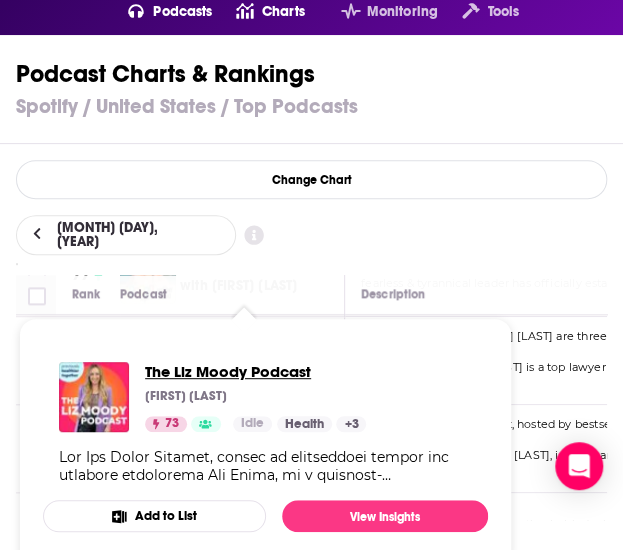 drag, startPoint x: 198, startPoint y: 411, endPoint x: 174, endPoint y: 372, distance: 45.79301 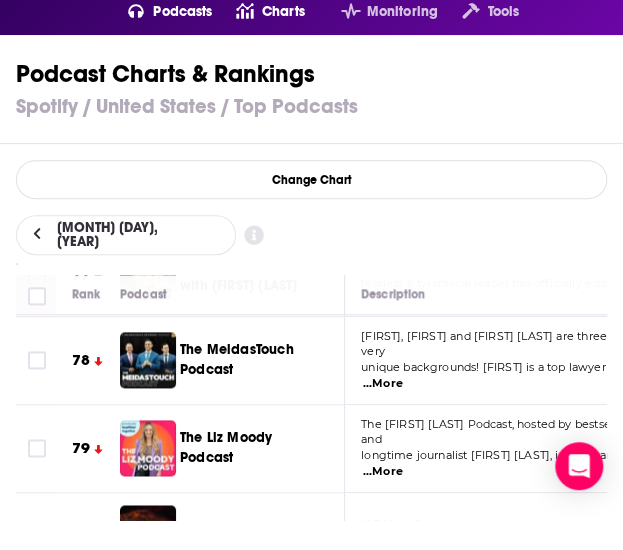 click on "The Liz Moody Podcast, hosted by bestselling author and" at bounding box center (518, 432) 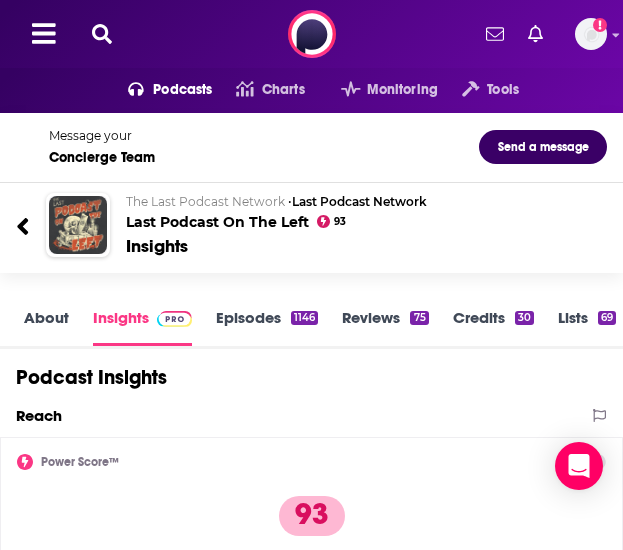scroll, scrollTop: 0, scrollLeft: 0, axis: both 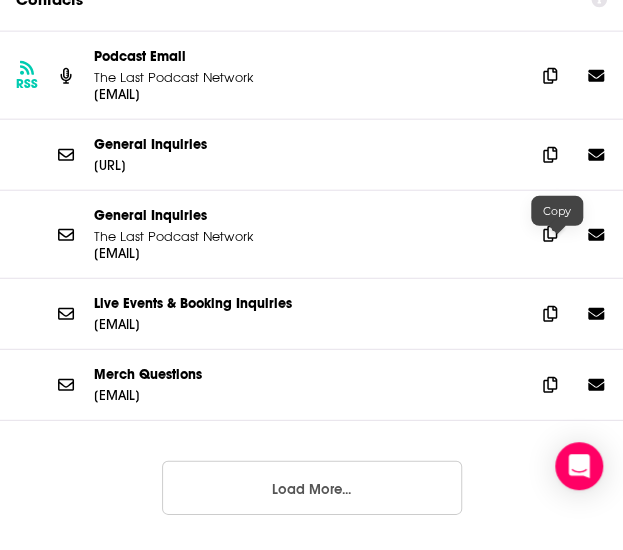 click at bounding box center (550, 234) 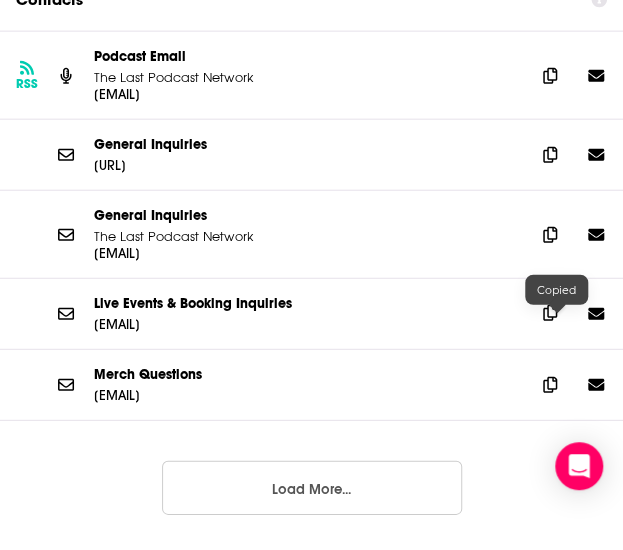 click 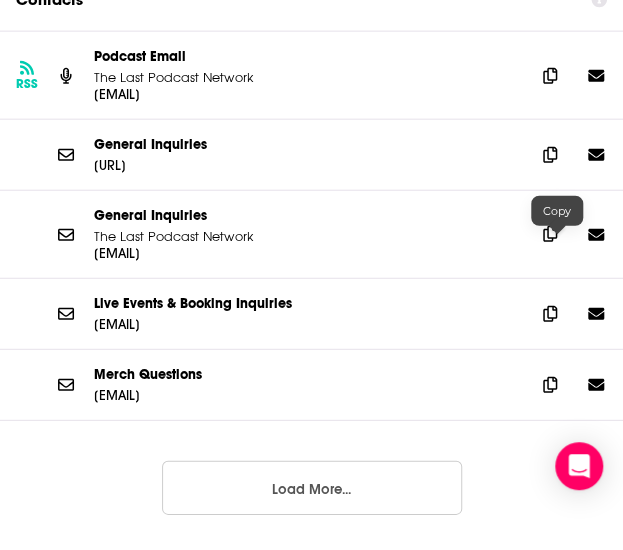 click 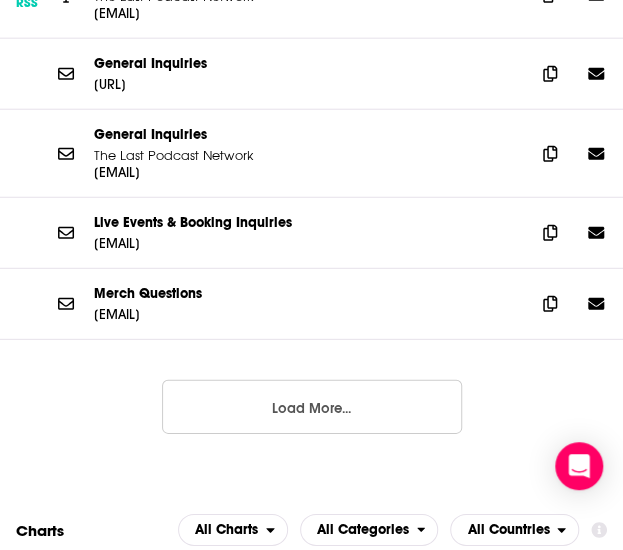 scroll, scrollTop: 3100, scrollLeft: 0, axis: vertical 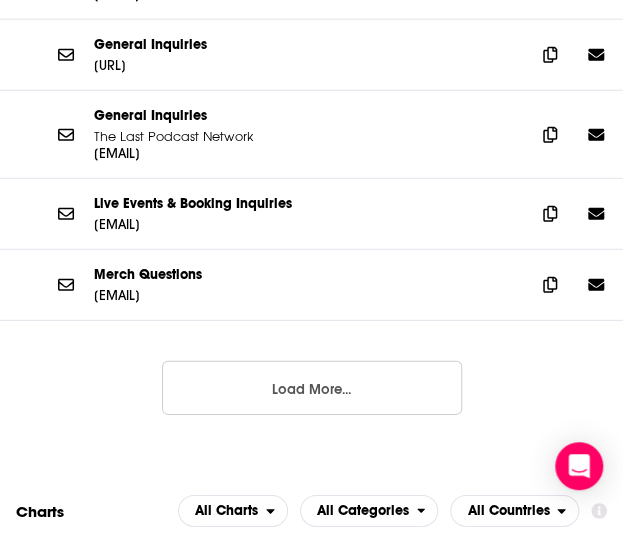click on "Load More..." at bounding box center (312, 388) 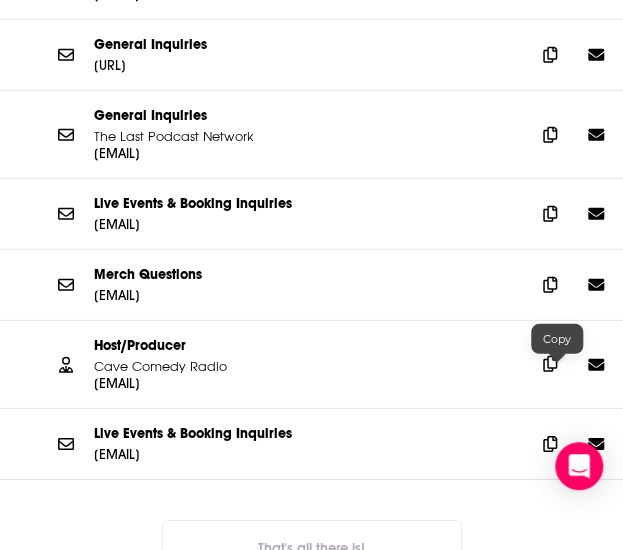 click 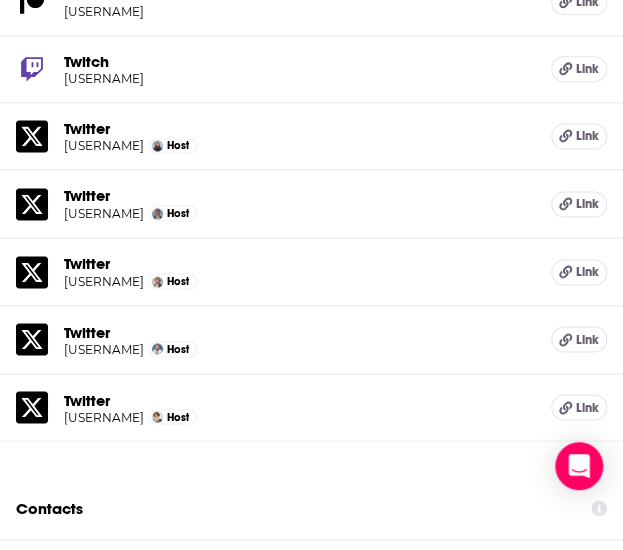 scroll, scrollTop: 2500, scrollLeft: 0, axis: vertical 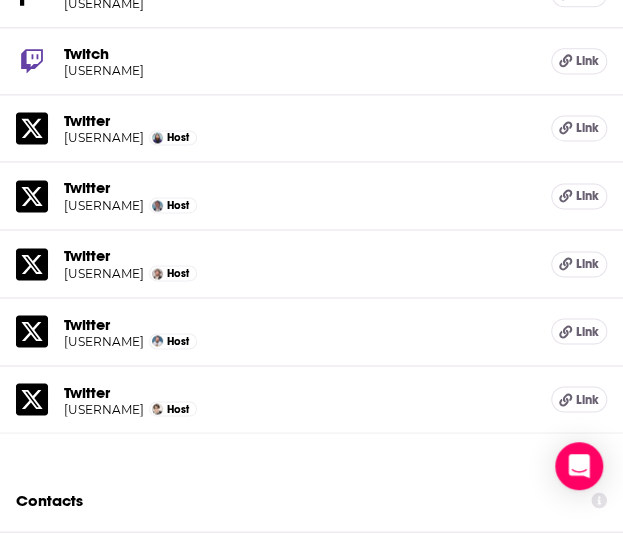 click on "@HenryLovesYou" at bounding box center (104, 273) 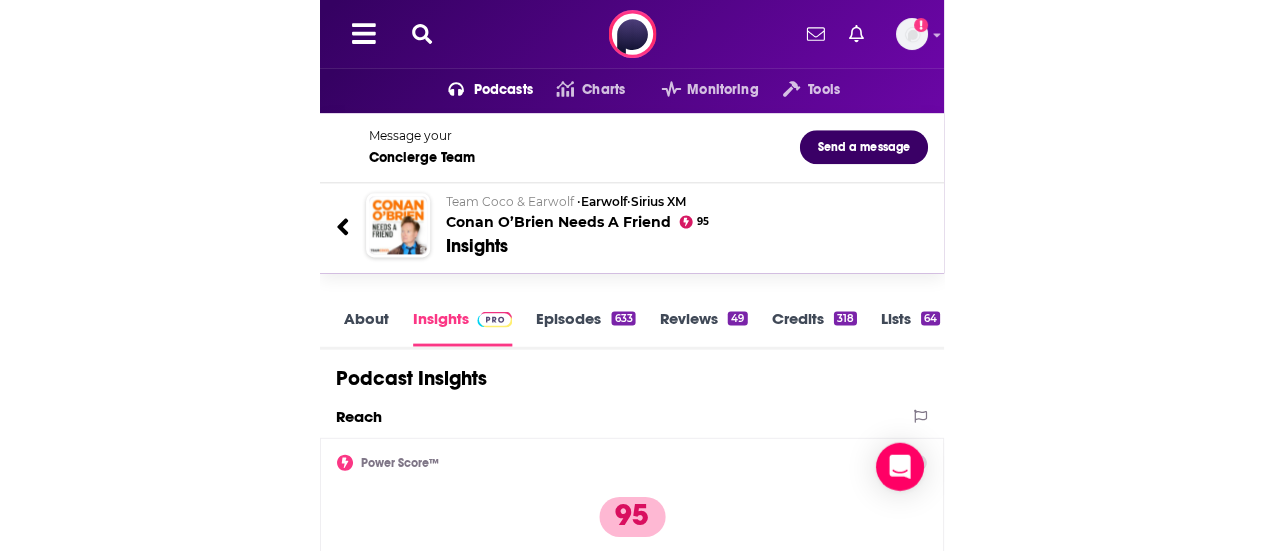 scroll, scrollTop: 0, scrollLeft: 0, axis: both 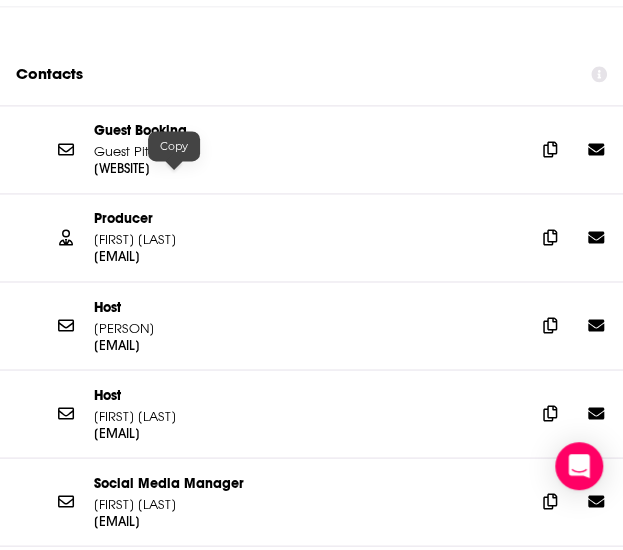 click on "TeamCoco.com/CallConan" at bounding box center (174, 168) 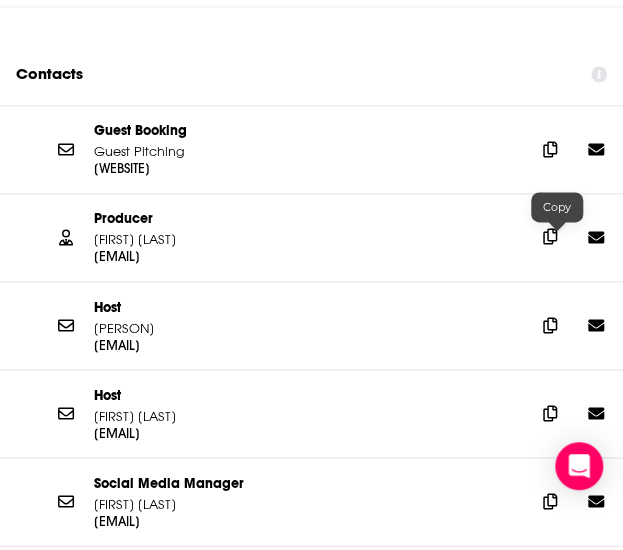 click 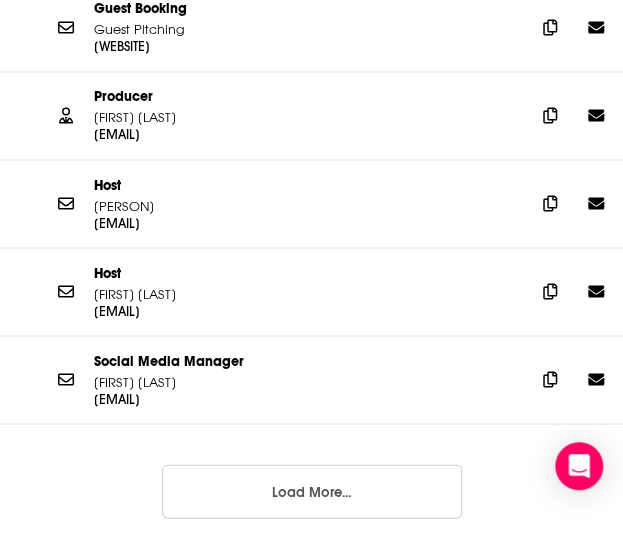 scroll, scrollTop: 2800, scrollLeft: 0, axis: vertical 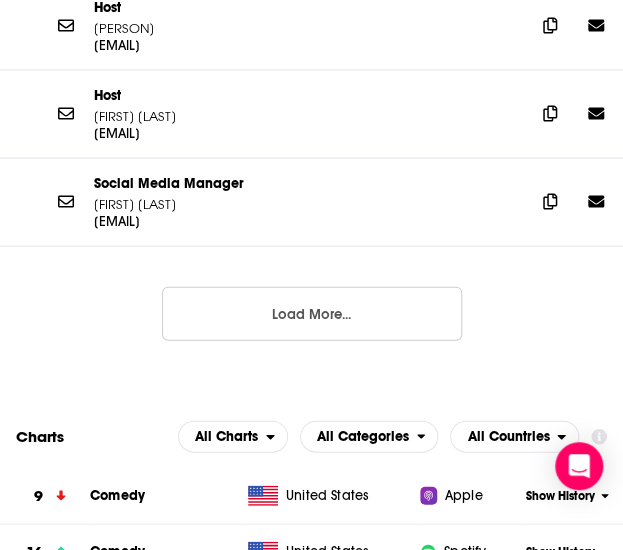 click on "Load More..." at bounding box center [312, 313] 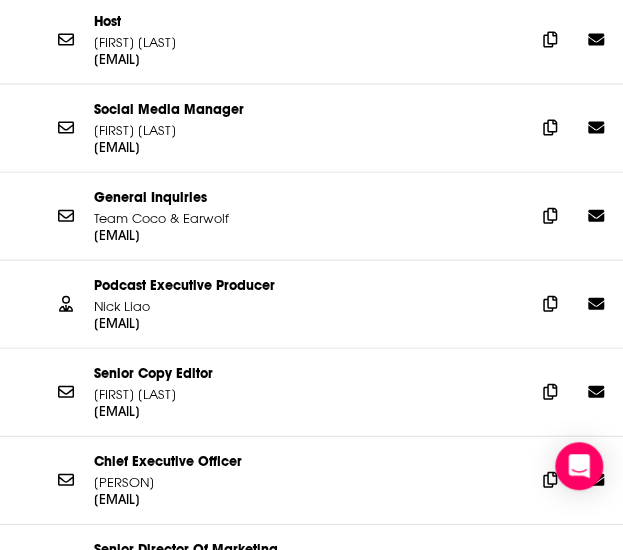 scroll, scrollTop: 2900, scrollLeft: 0, axis: vertical 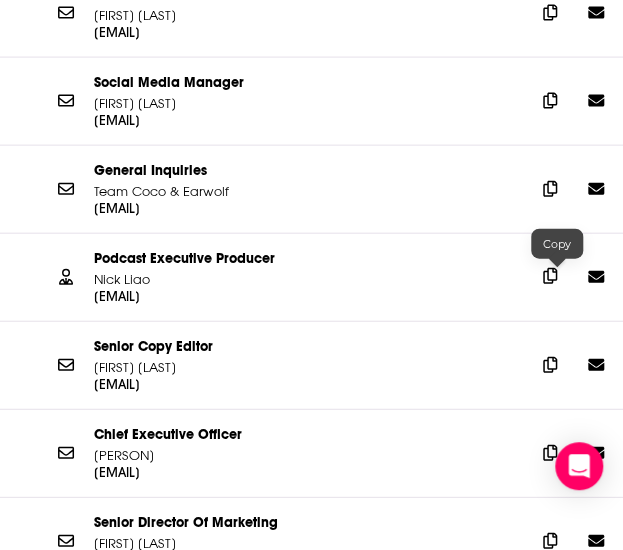 click 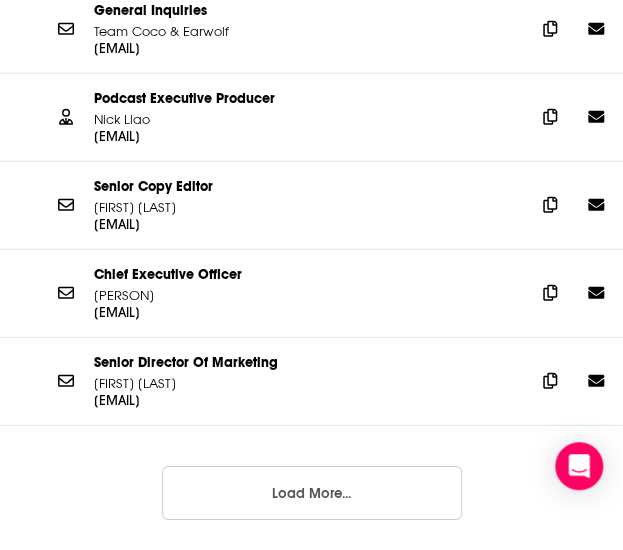 scroll, scrollTop: 3100, scrollLeft: 0, axis: vertical 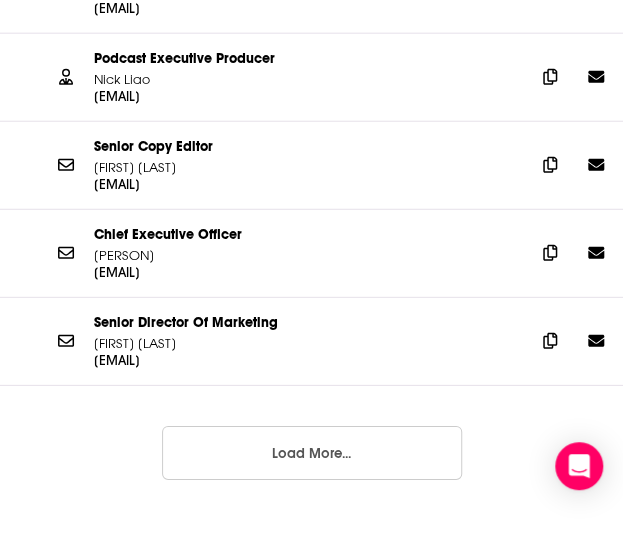 click on "Load More..." at bounding box center [312, 453] 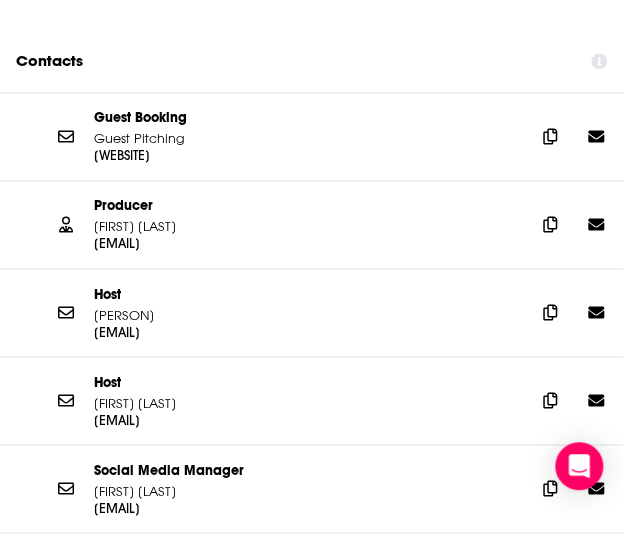 scroll, scrollTop: 2500, scrollLeft: 0, axis: vertical 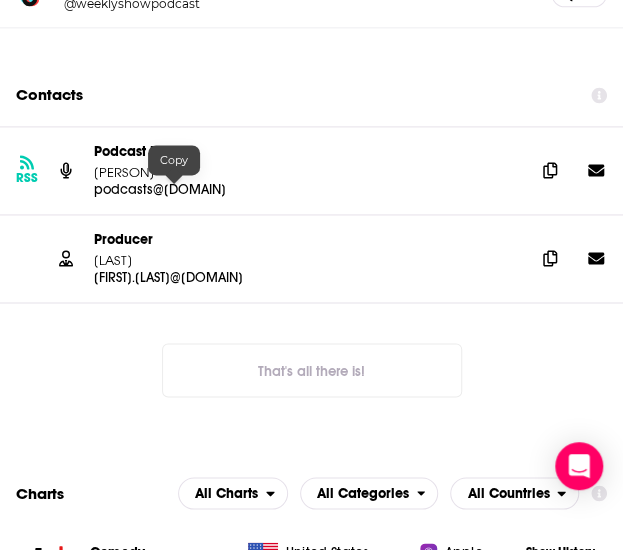 click on "podcasts@[DOMAIN]" at bounding box center [174, 189] 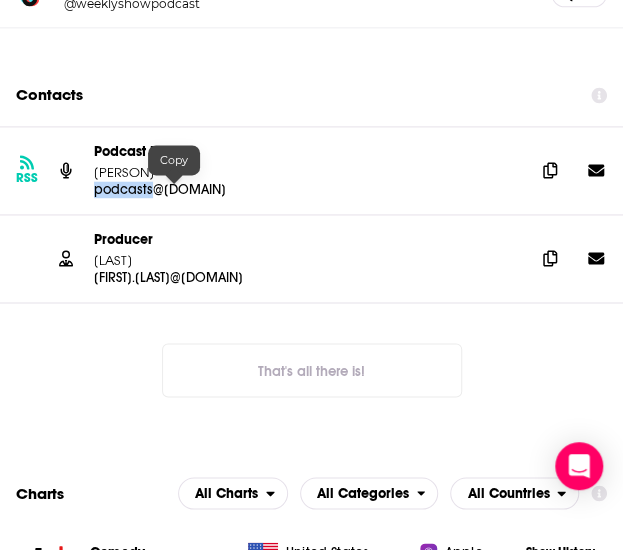click on "podcasts@[DOMAIN]" at bounding box center [174, 189] 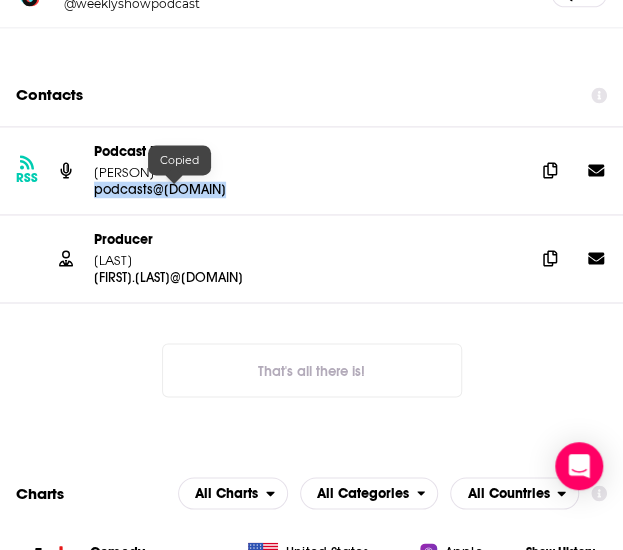 click on "podcasts@qcodemedia.com" at bounding box center (174, 189) 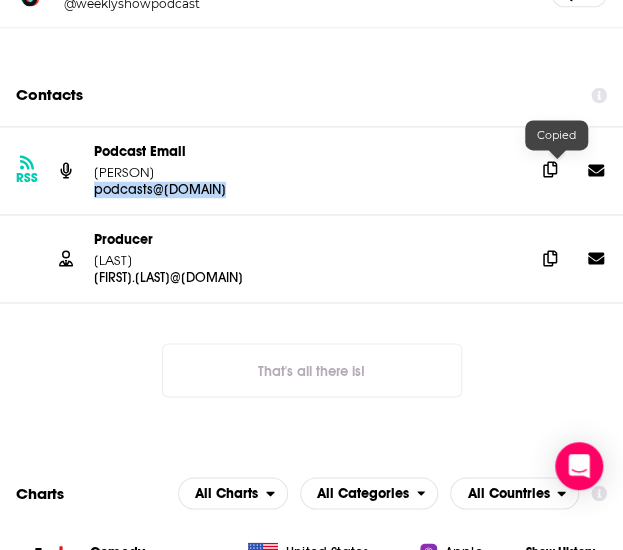 click 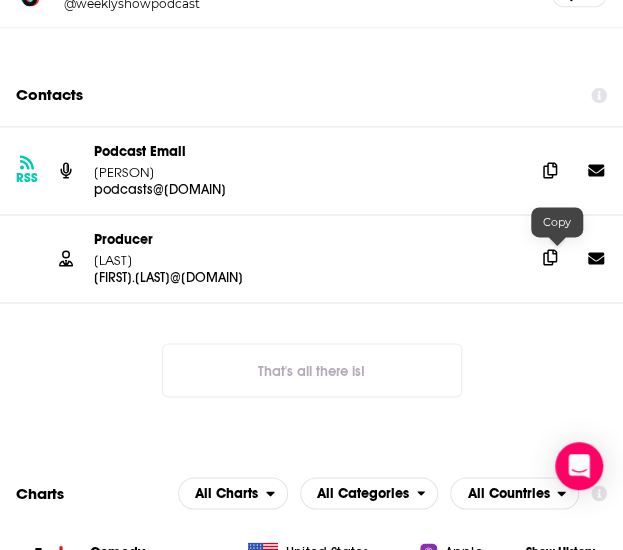click 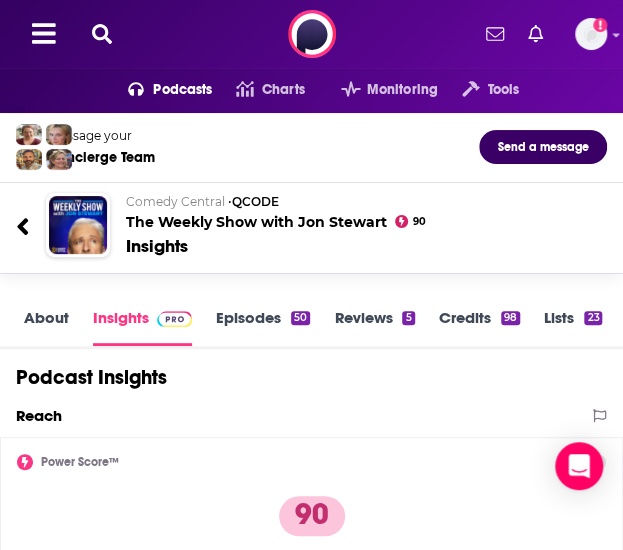 scroll, scrollTop: 100, scrollLeft: 0, axis: vertical 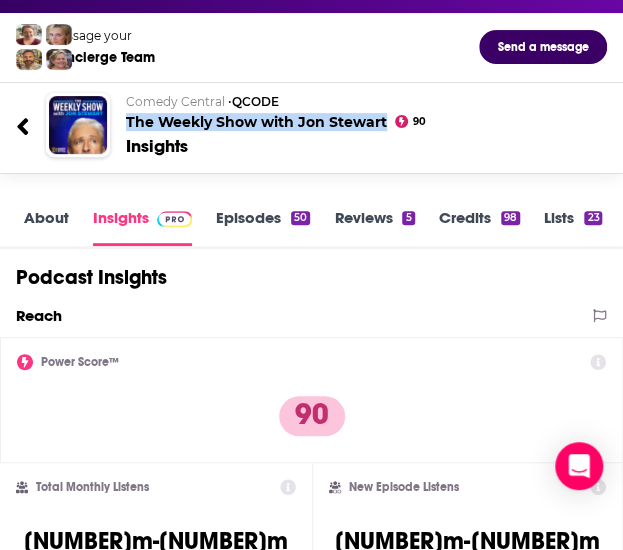 drag, startPoint x: 128, startPoint y: 120, endPoint x: 385, endPoint y: 120, distance: 257 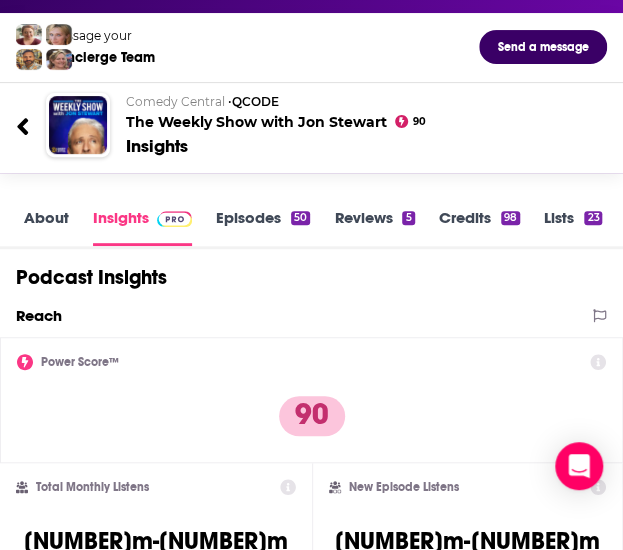 click on "Power Score™" at bounding box center (311, 362) 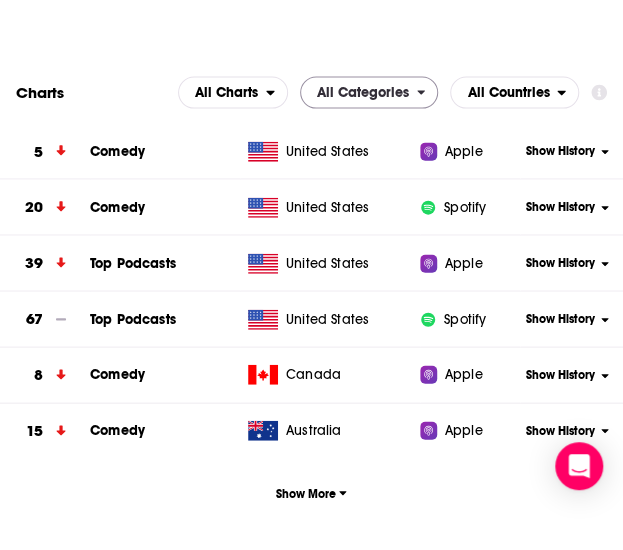 scroll, scrollTop: 2600, scrollLeft: 0, axis: vertical 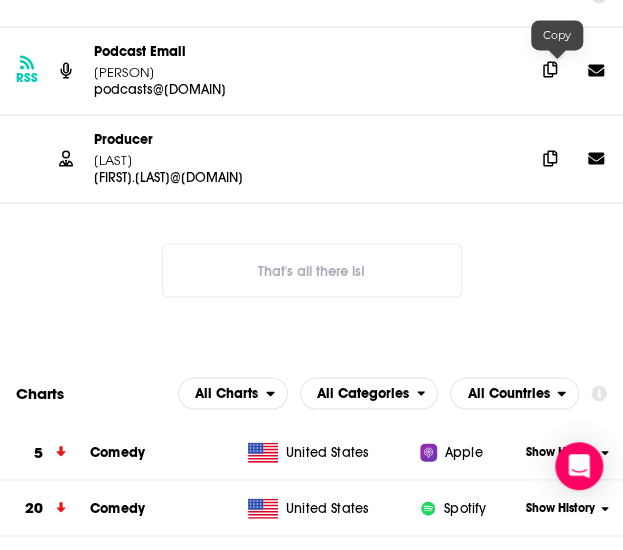 click 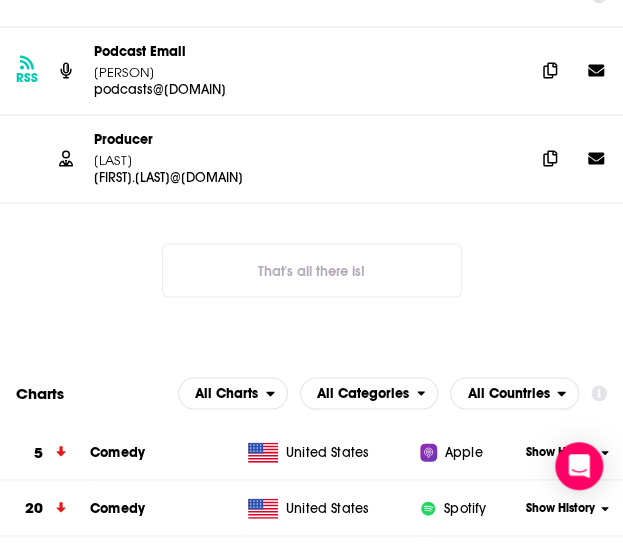 scroll, scrollTop: 2100, scrollLeft: 0, axis: vertical 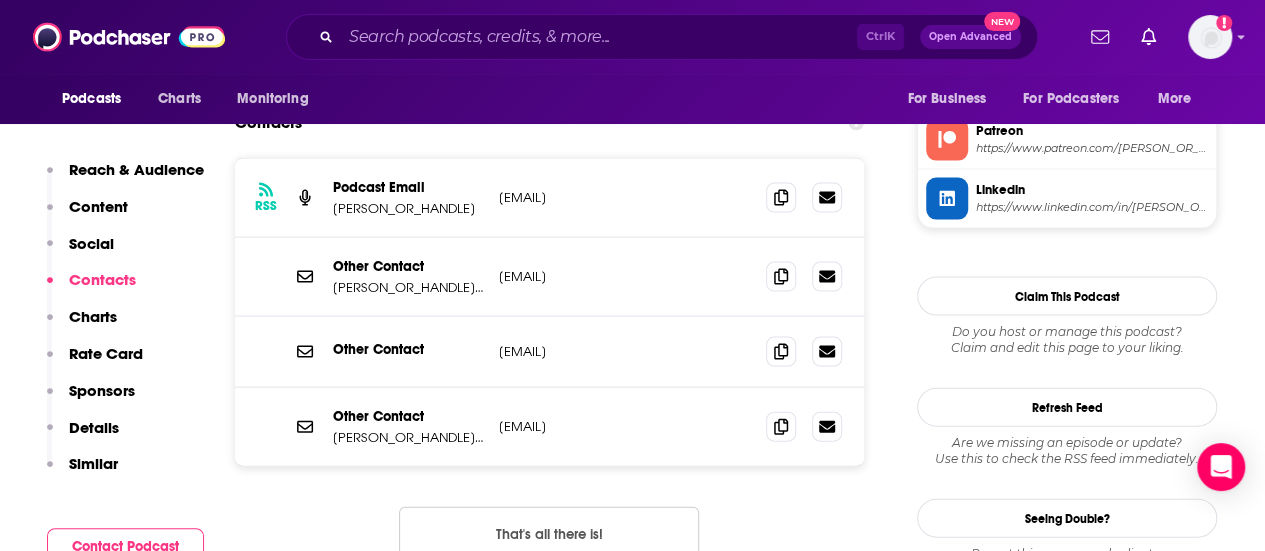 click on "lexfridman@gmail.com" at bounding box center [624, 197] 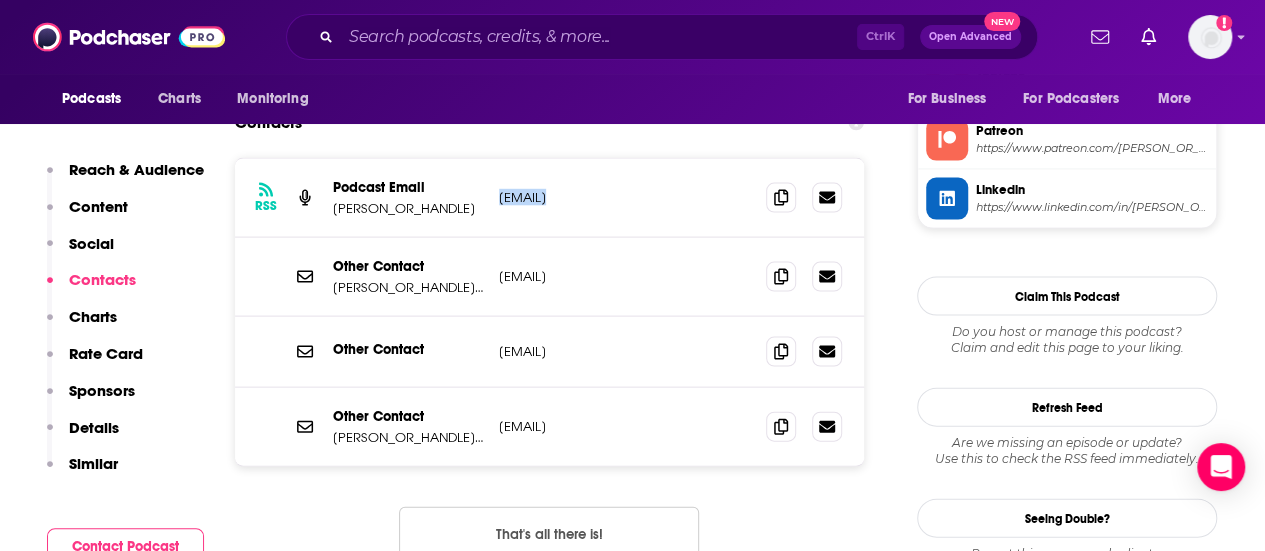 click on "lexfridman@gmail.com" at bounding box center (624, 197) 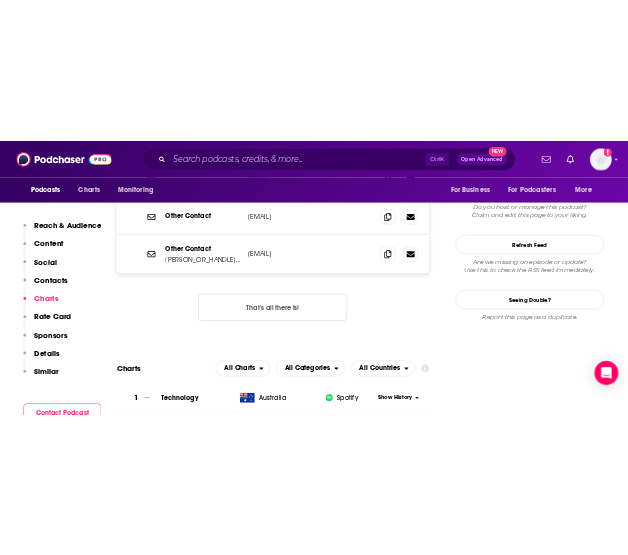 scroll, scrollTop: 2000, scrollLeft: 0, axis: vertical 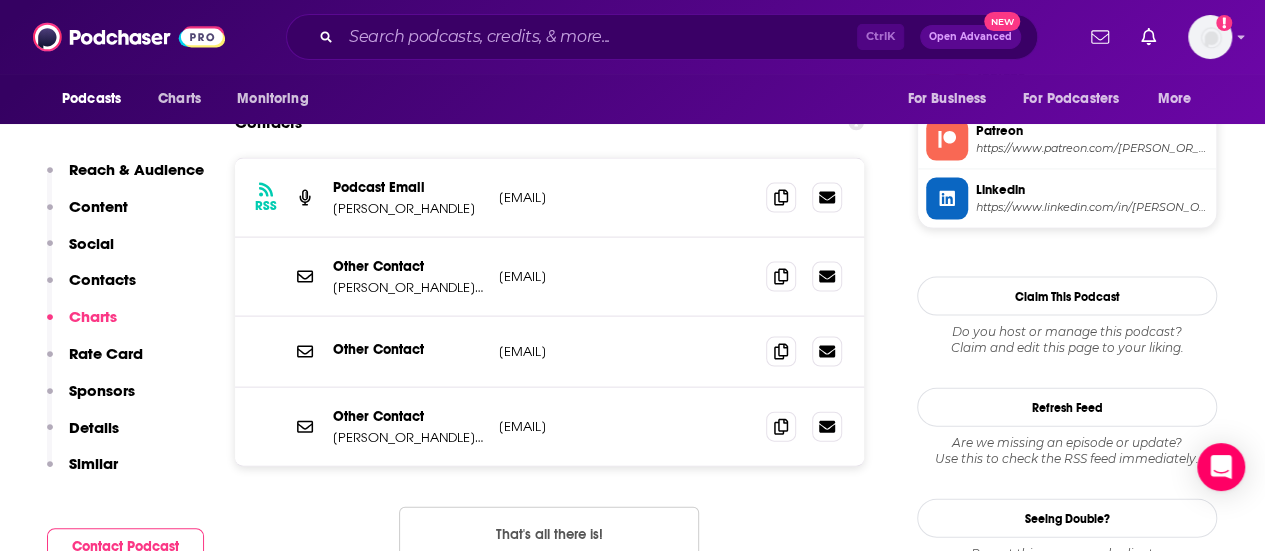 click on "lex.podcast.pitch@lexfridman.com" at bounding box center [624, 276] 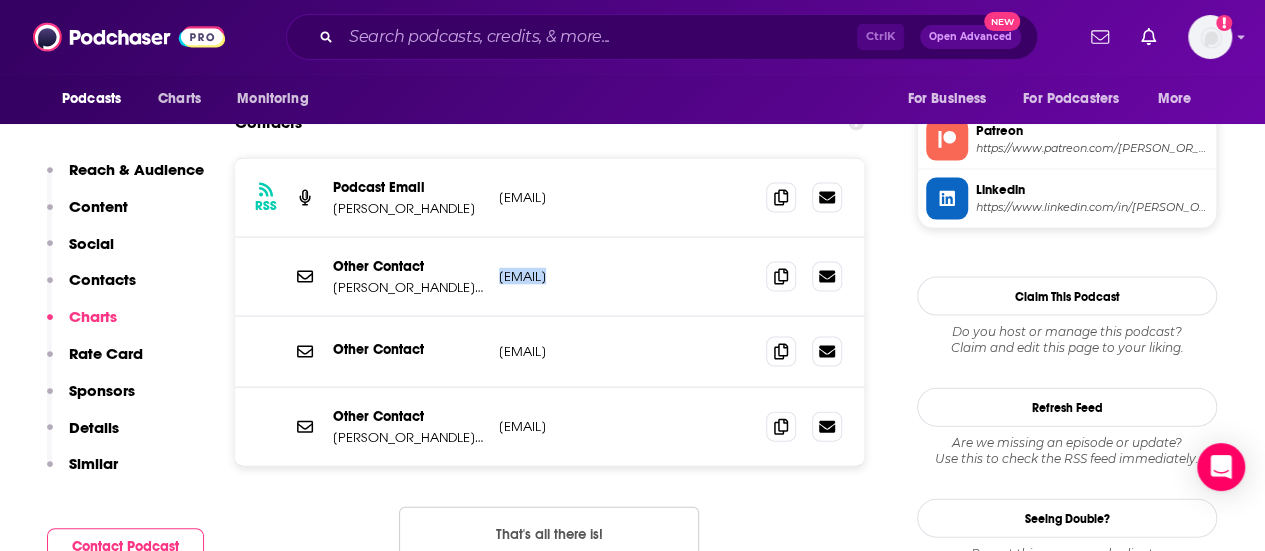 click on "lex.podcast.pitch@lexfridman.com" at bounding box center [624, 276] 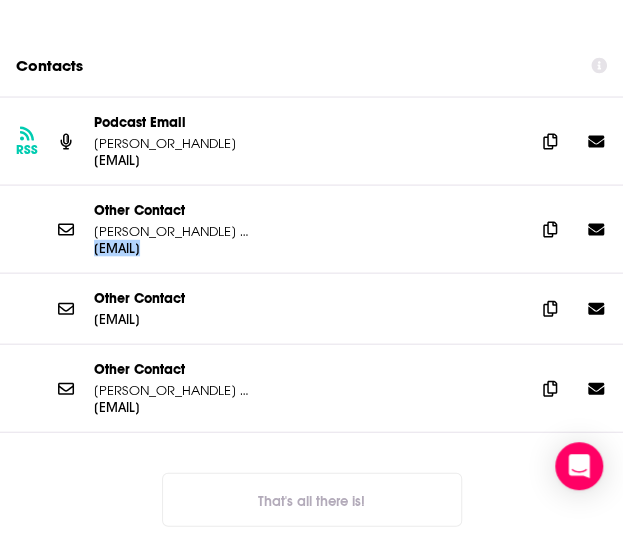 scroll, scrollTop: 2800, scrollLeft: 0, axis: vertical 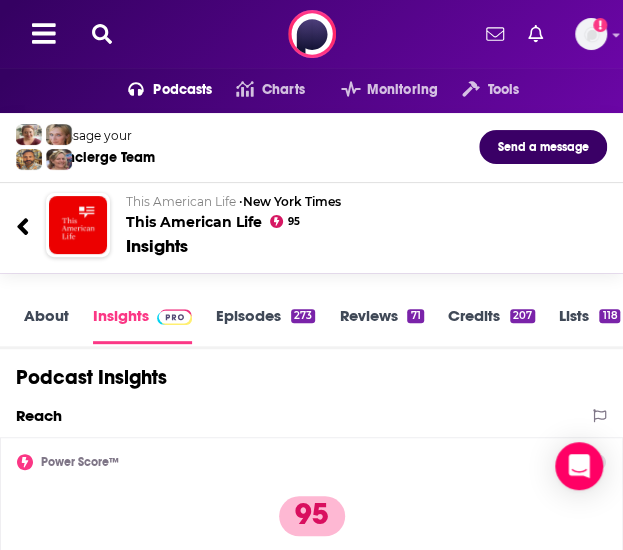 click on "Insights" at bounding box center (142, 325) 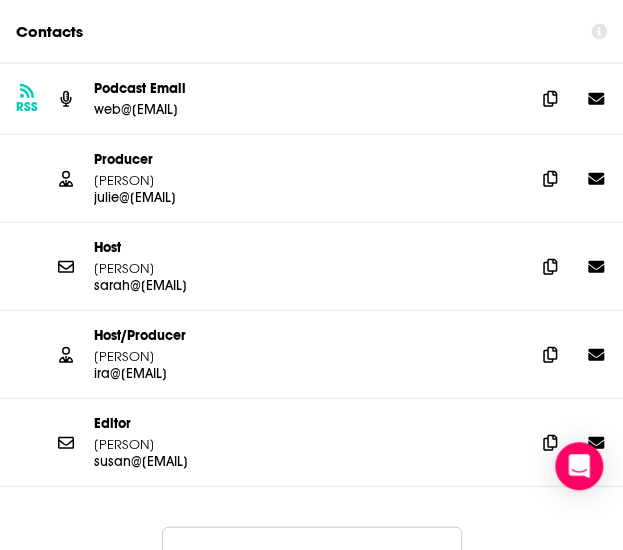 scroll, scrollTop: 3000, scrollLeft: 0, axis: vertical 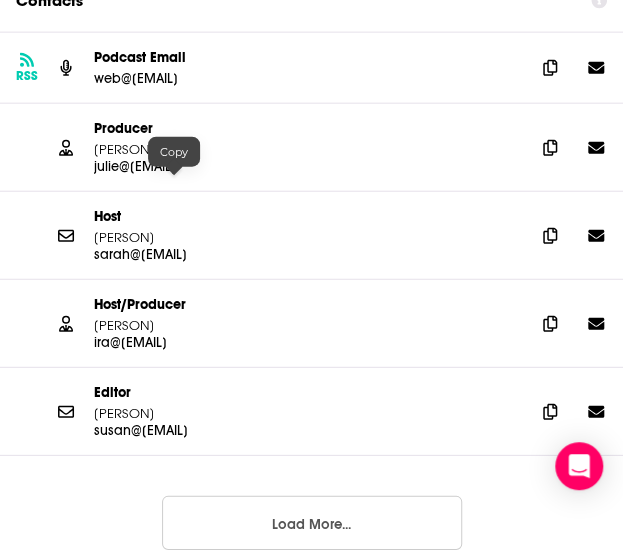 click on "julie@thislife.org" at bounding box center [174, 166] 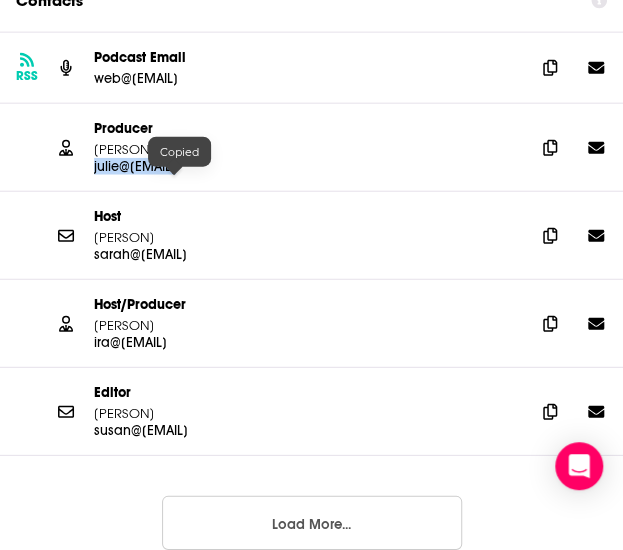 click on "julie@thislife.org" at bounding box center [174, 166] 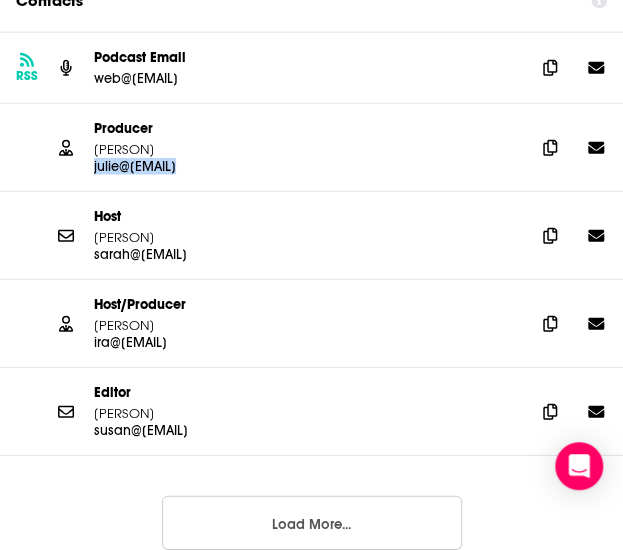 copy on "julie@thislife.org" 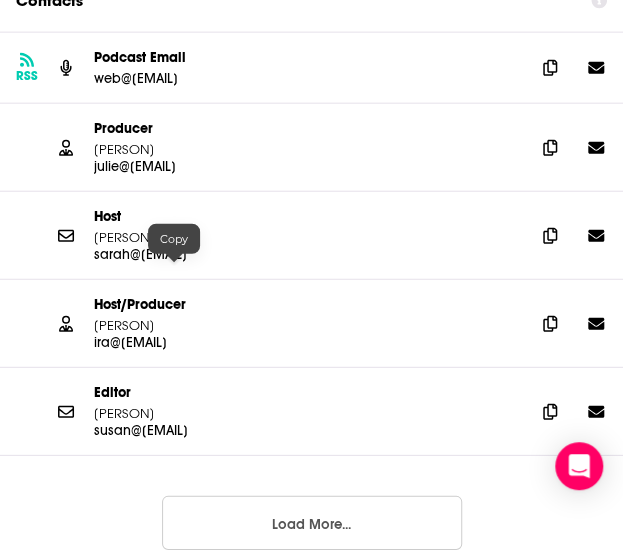 click on "sarah@thislife.org" at bounding box center (174, 254) 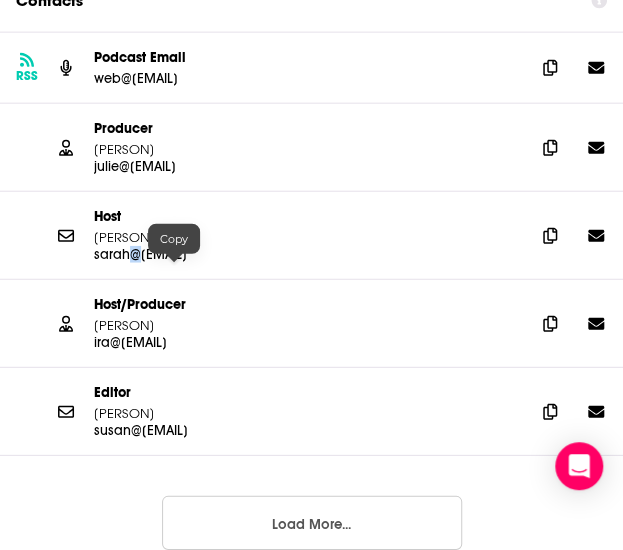 click on "sarah@thislife.org" at bounding box center (174, 254) 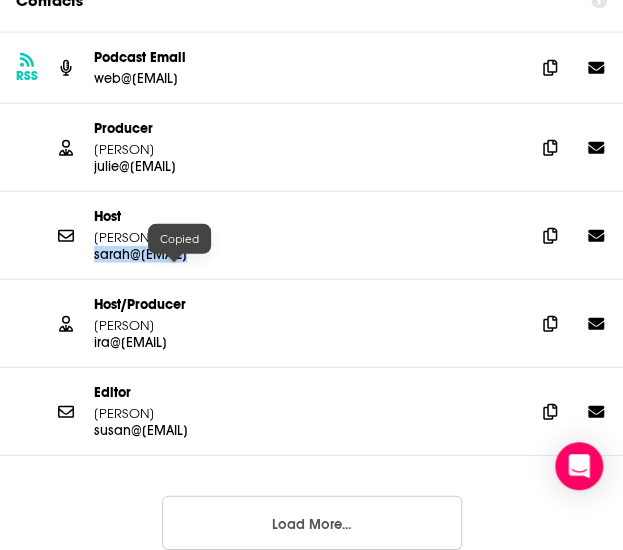 click on "sarah@thislife.org" at bounding box center (174, 254) 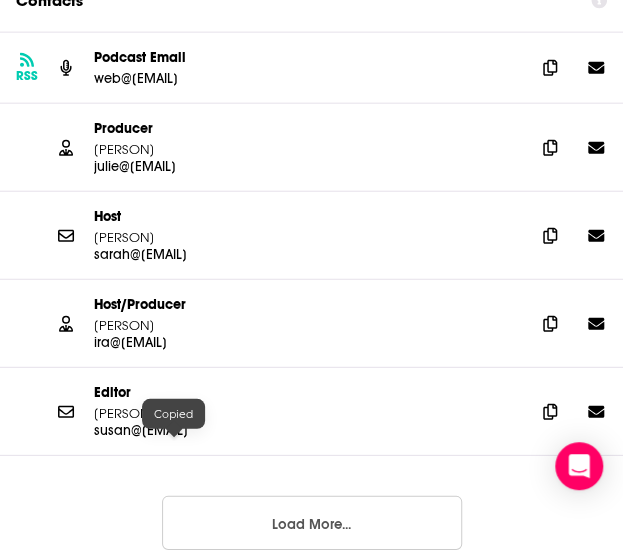 click on "susan@thisamericanlife.org" at bounding box center [174, 430] 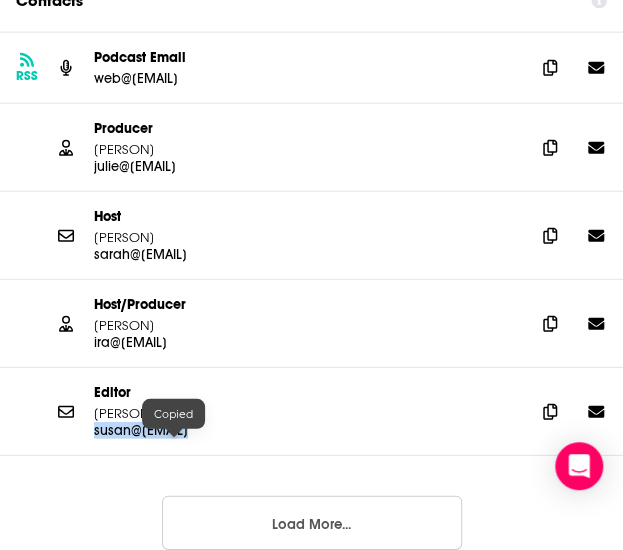 click on "susan@thisamericanlife.org" at bounding box center (174, 430) 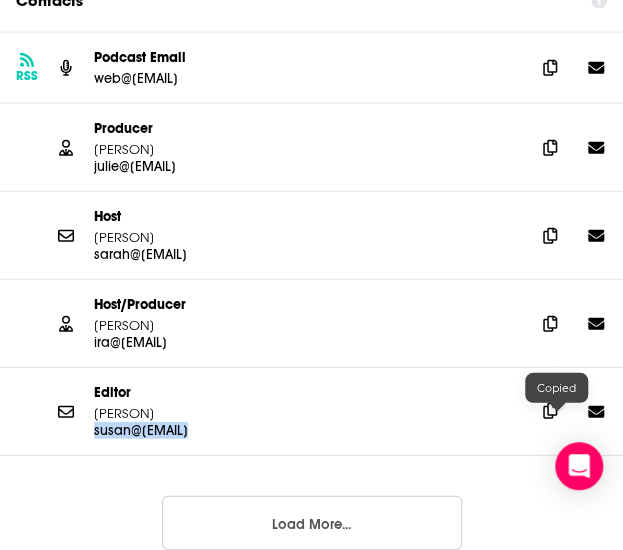 click at bounding box center [550, 411] 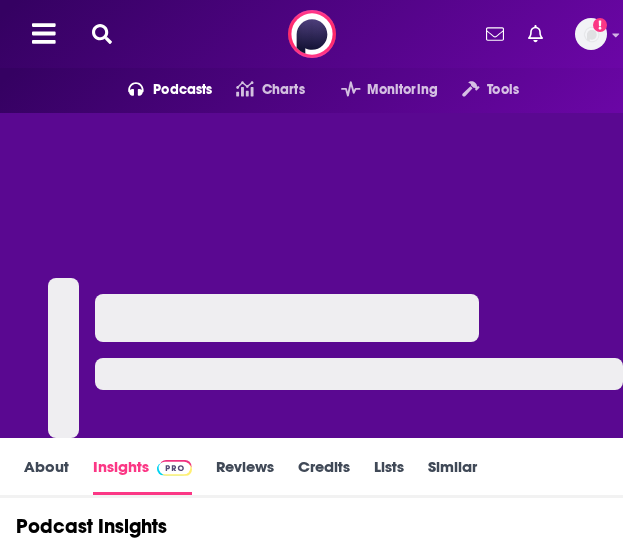 scroll, scrollTop: 0, scrollLeft: 0, axis: both 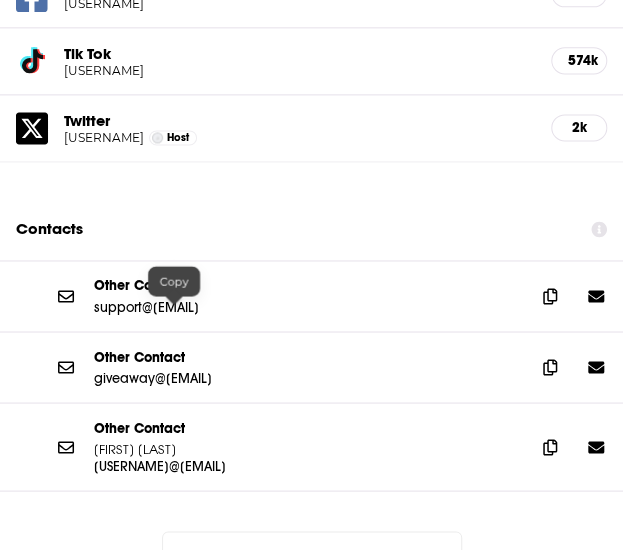 click on "support@[EMAIL]" at bounding box center (174, 306) 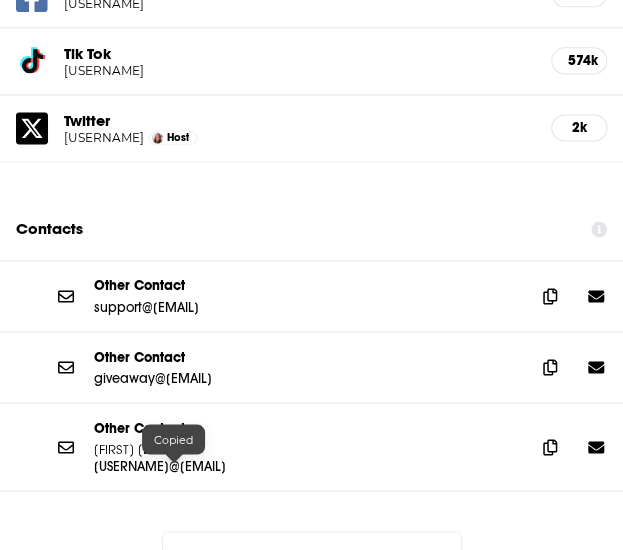 click on "[USERNAME]@[EMAIL]" at bounding box center [174, 465] 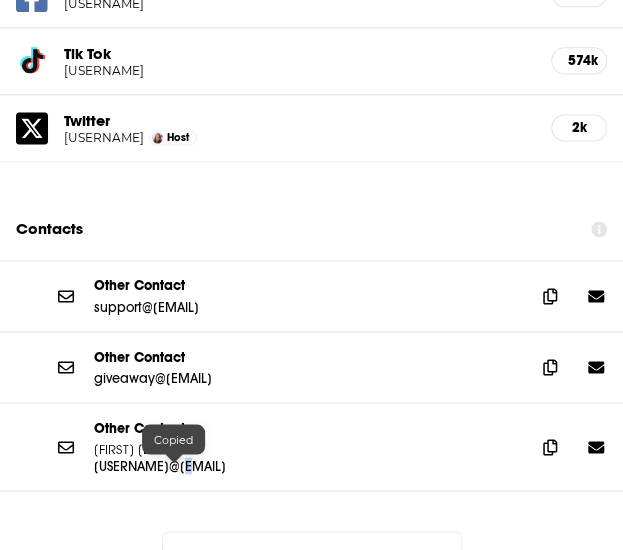 click on "[USERNAME]@[EMAIL]" at bounding box center [174, 465] 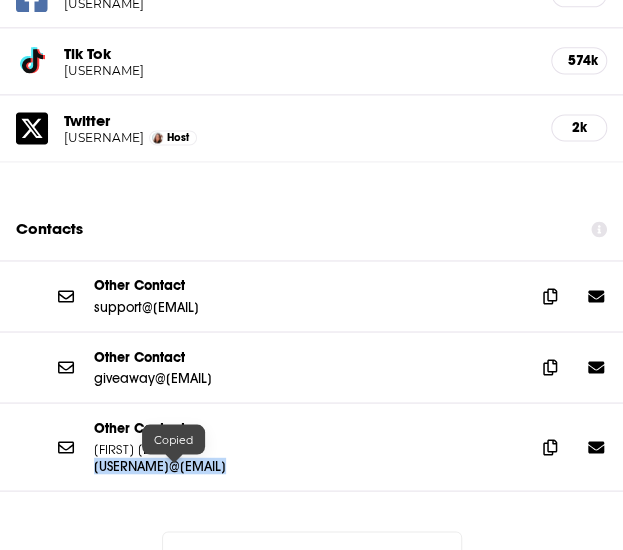 click on "[USERNAME]@[EMAIL]" at bounding box center [174, 465] 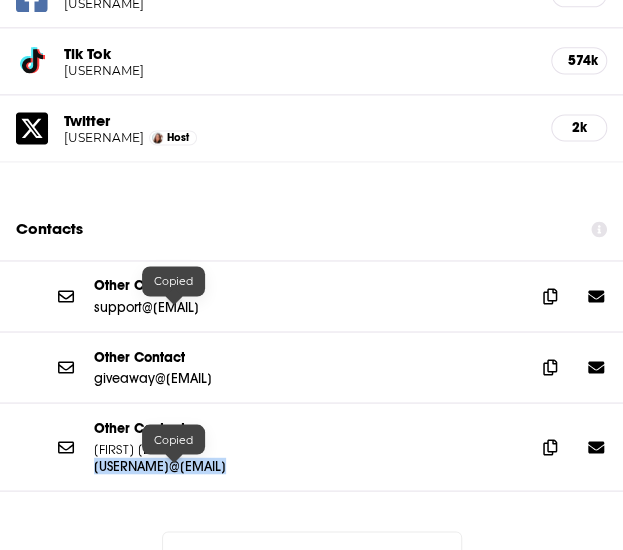 copy on "[USERNAME]@[EMAIL]" 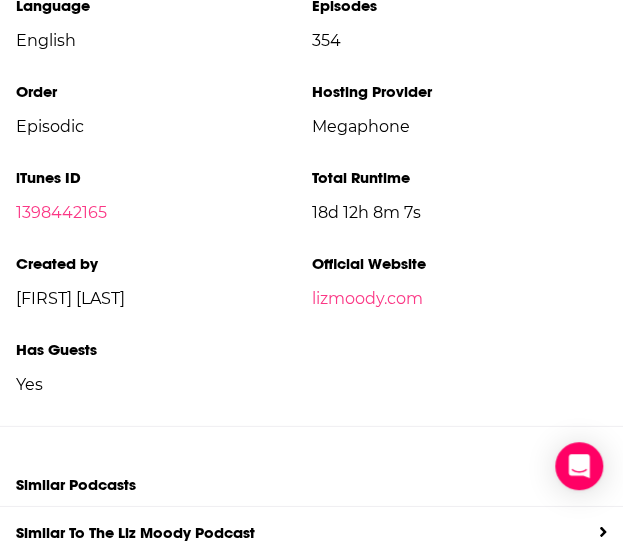 scroll, scrollTop: 0, scrollLeft: 0, axis: both 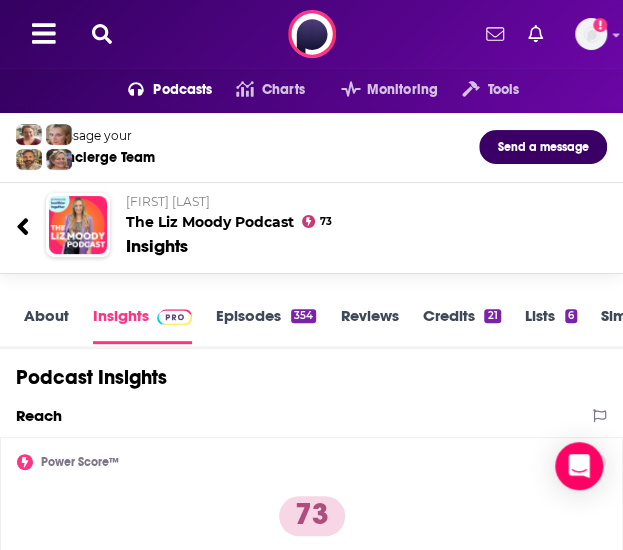 click on "Insights" at bounding box center [142, 325] 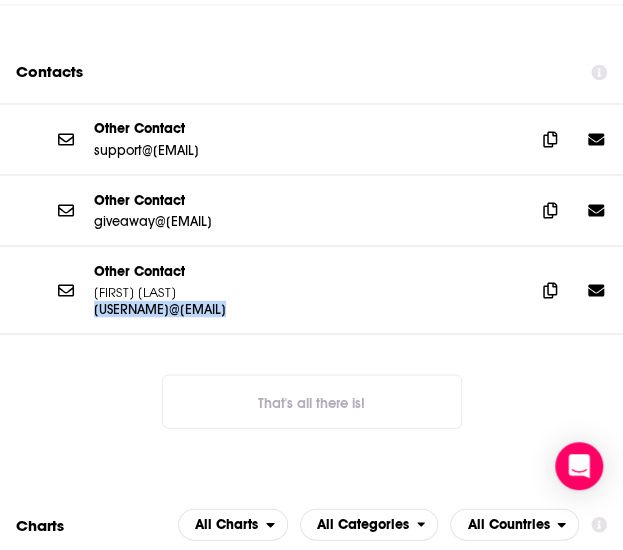 scroll, scrollTop: 2700, scrollLeft: 0, axis: vertical 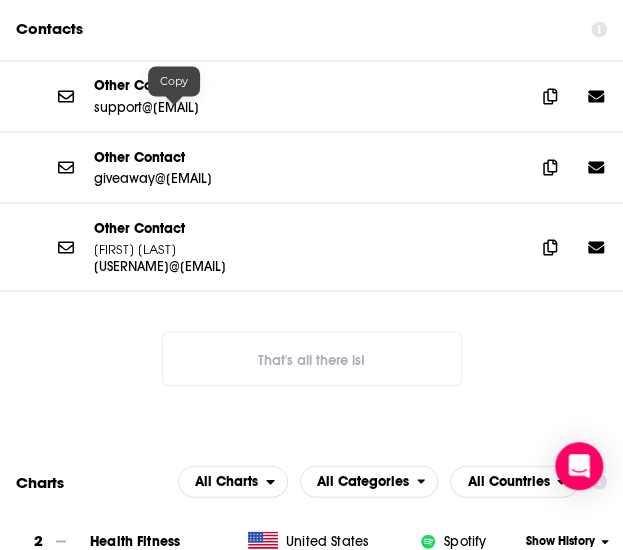 click on "support@[EMAIL]" at bounding box center (174, 106) 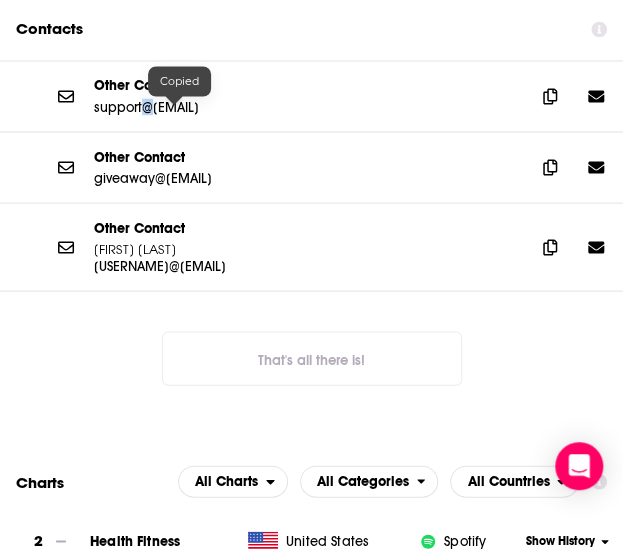 click on "support@[EMAIL]" at bounding box center [174, 106] 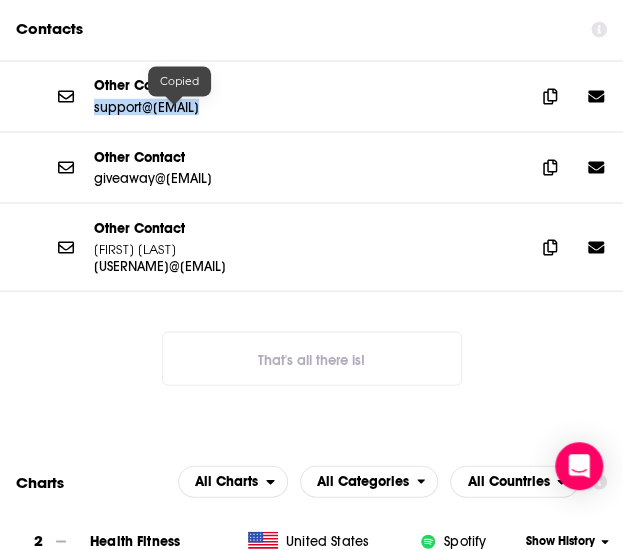 click on "support@[EMAIL]" at bounding box center [174, 106] 